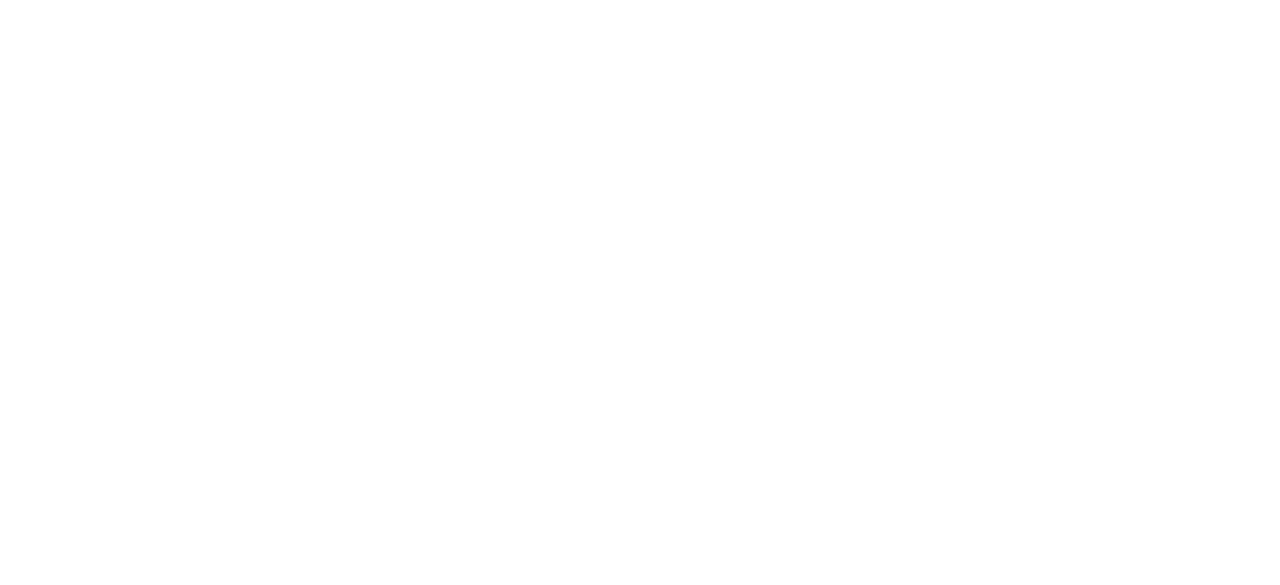 scroll, scrollTop: 0, scrollLeft: 0, axis: both 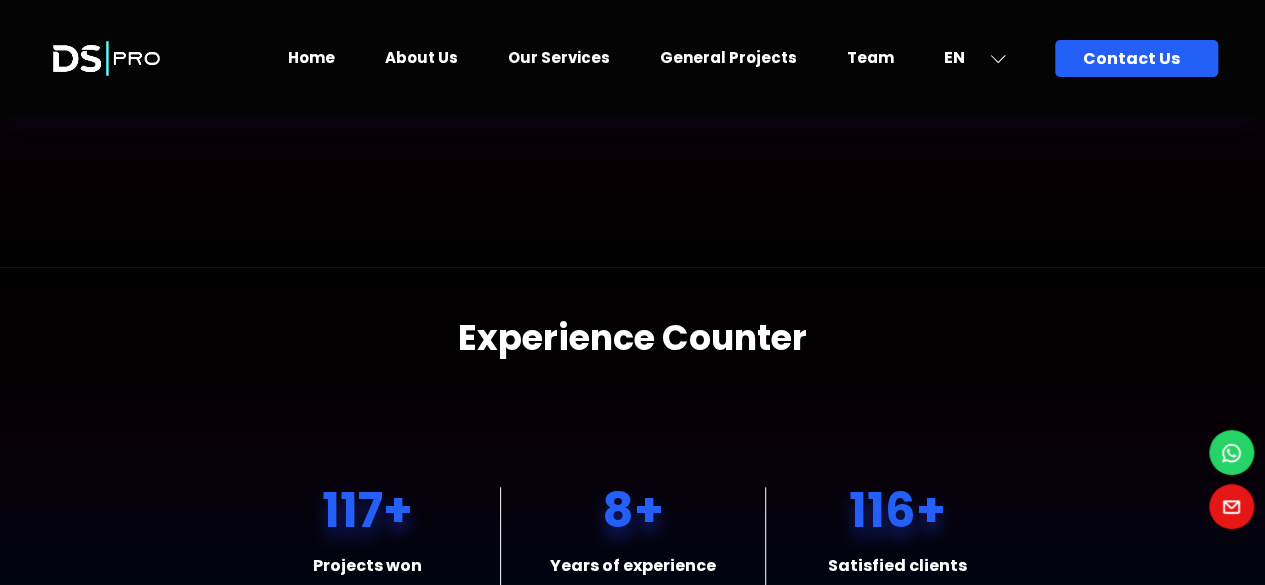 click on "About Us" at bounding box center [421, 57] 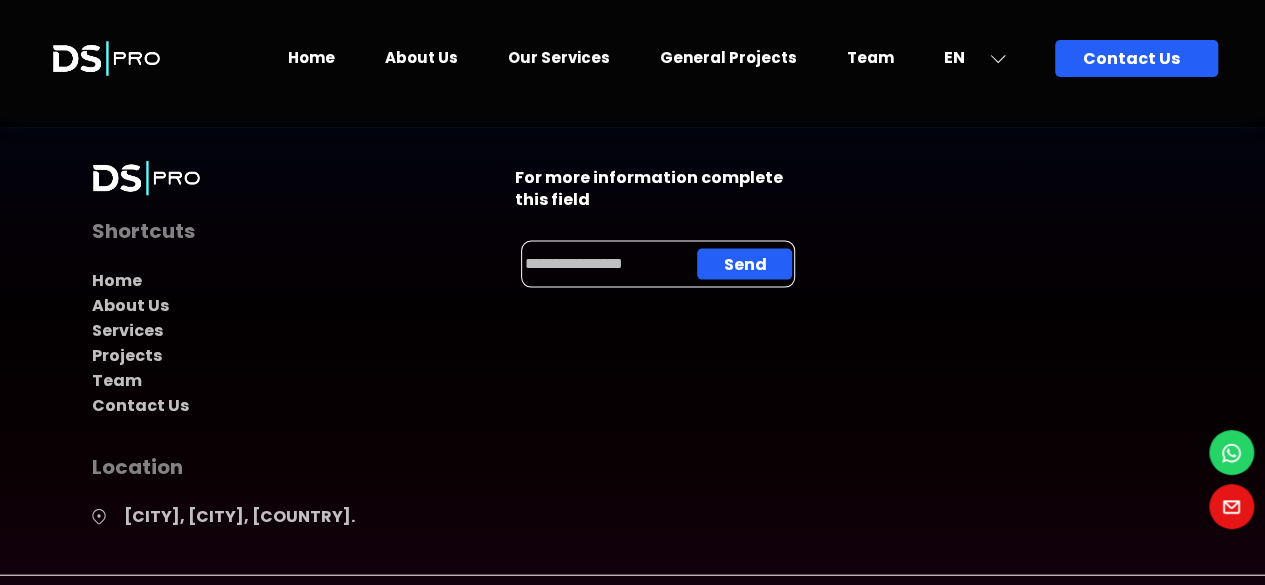 scroll, scrollTop: 2163, scrollLeft: 0, axis: vertical 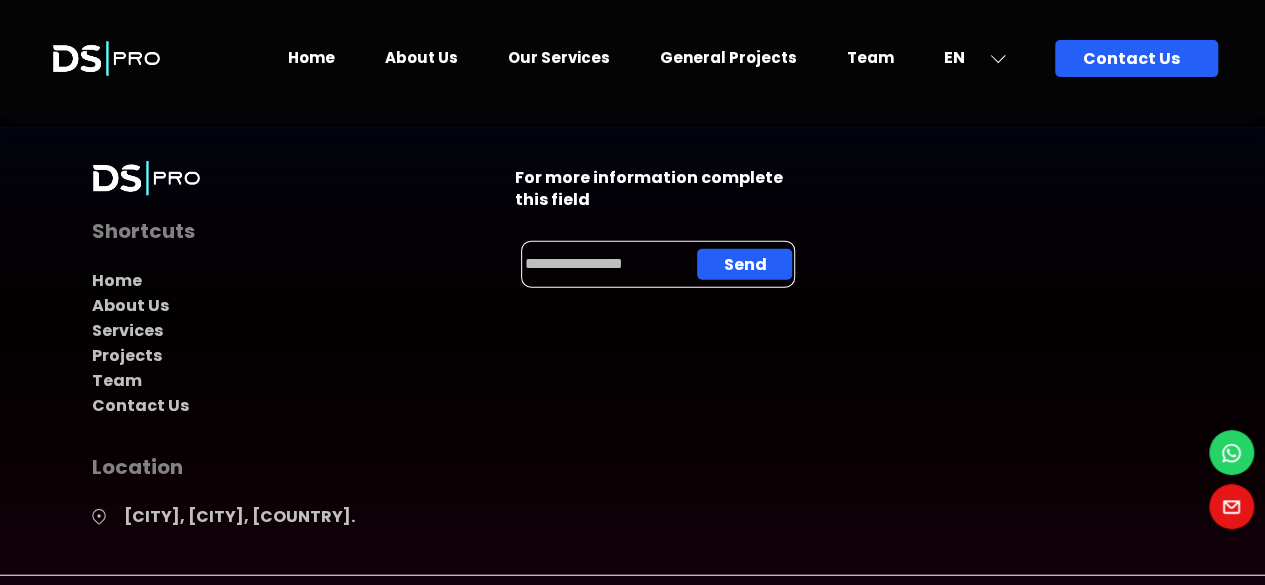 click on "Home" at bounding box center (311, 57) 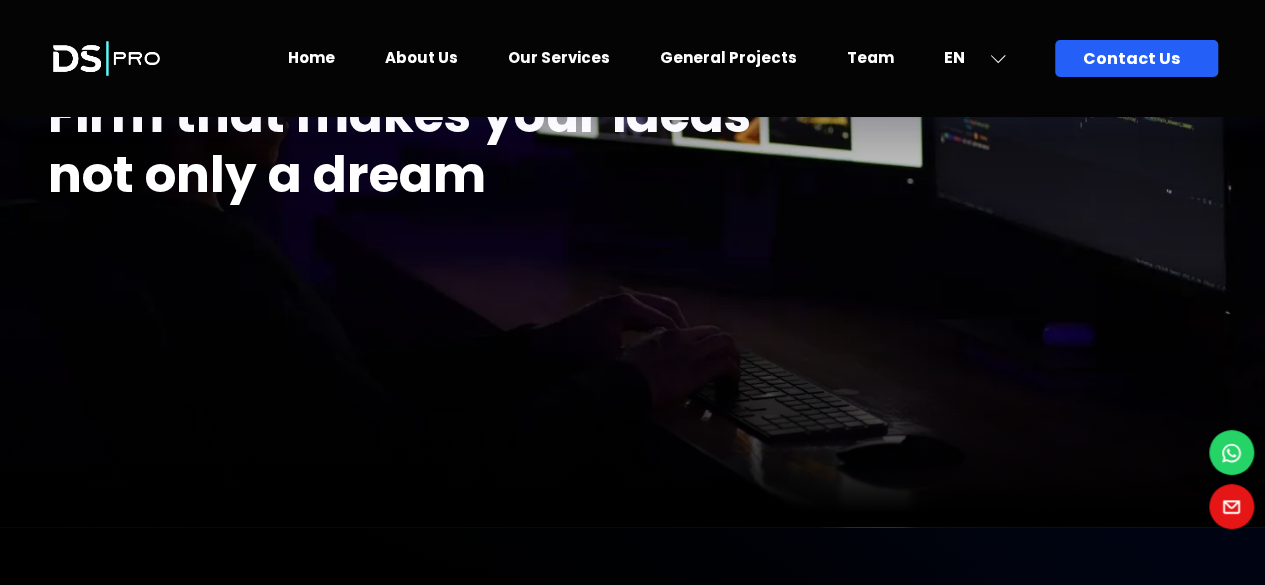scroll, scrollTop: 0, scrollLeft: 0, axis: both 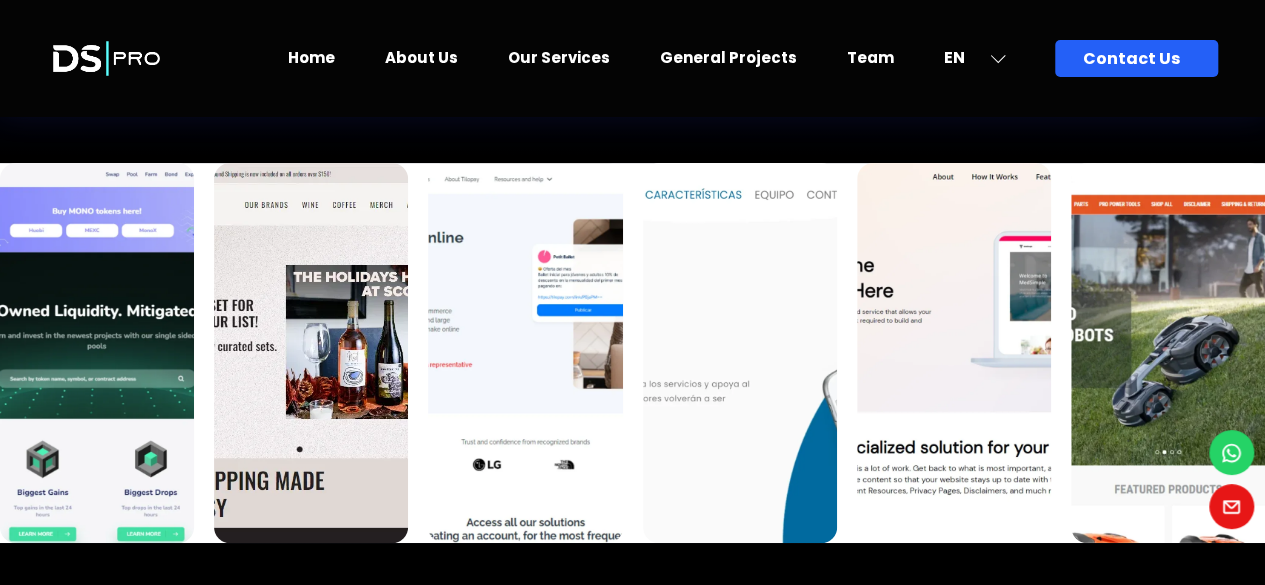 click on "General Projects" at bounding box center (728, 57) 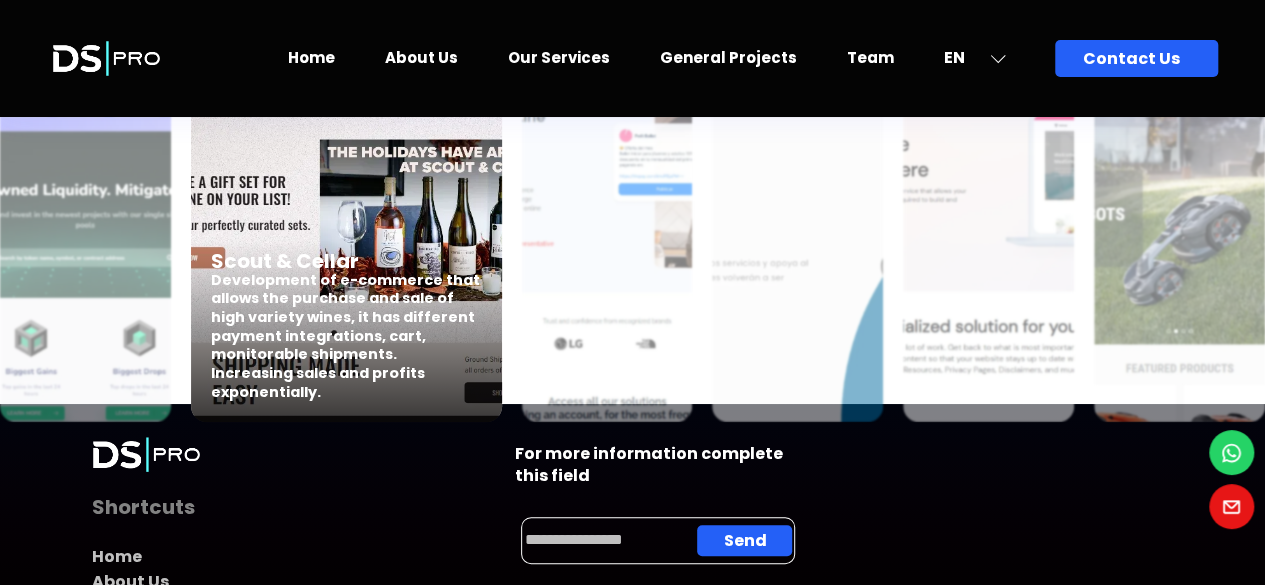 scroll, scrollTop: 304, scrollLeft: 0, axis: vertical 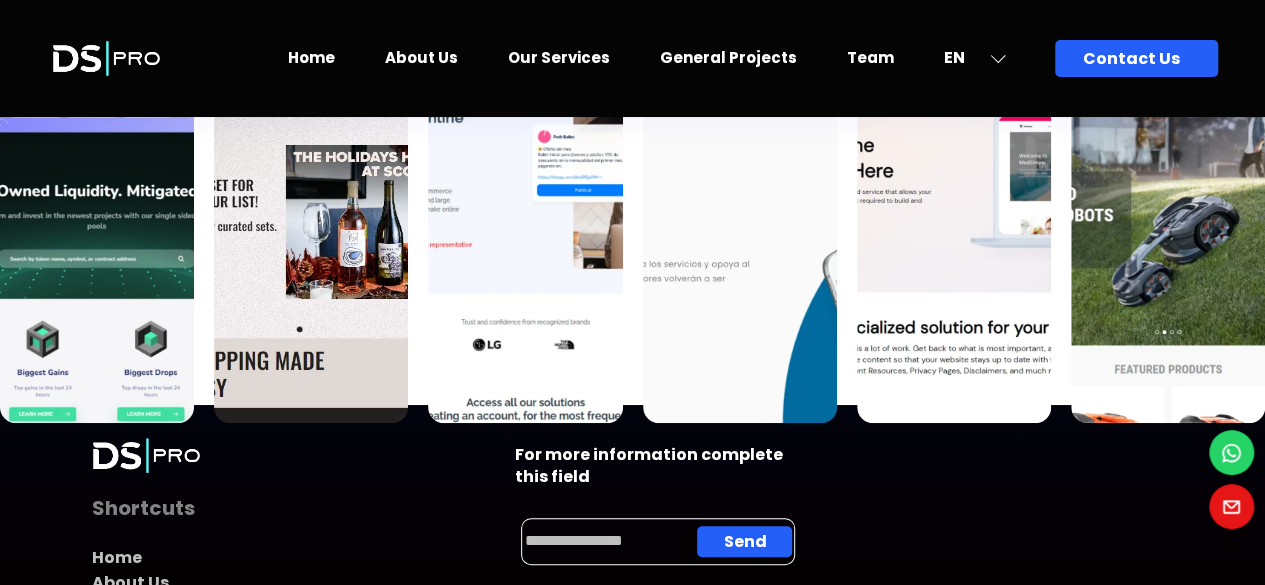 click on "Home" at bounding box center (311, 57) 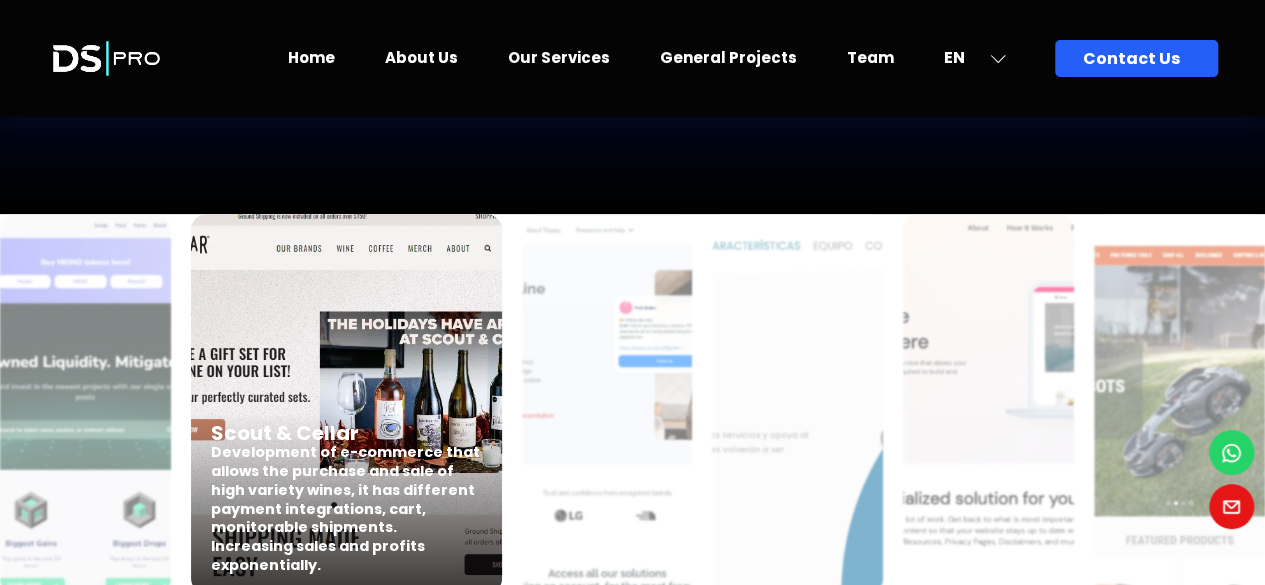 scroll, scrollTop: 7569, scrollLeft: 0, axis: vertical 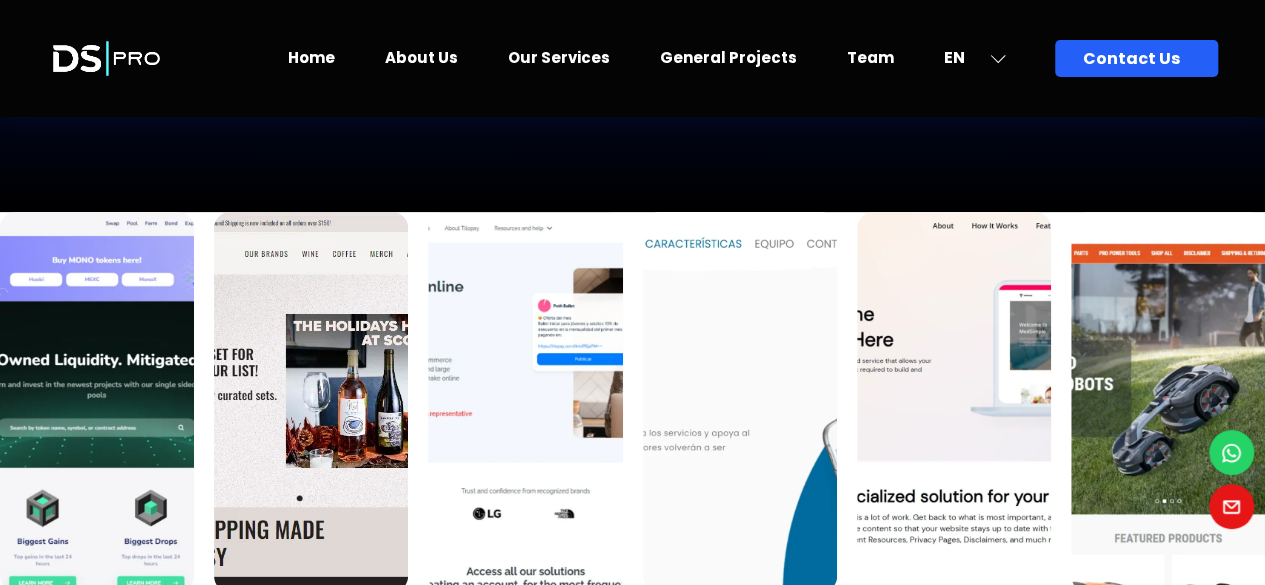 click on "General Projects" at bounding box center (728, 57) 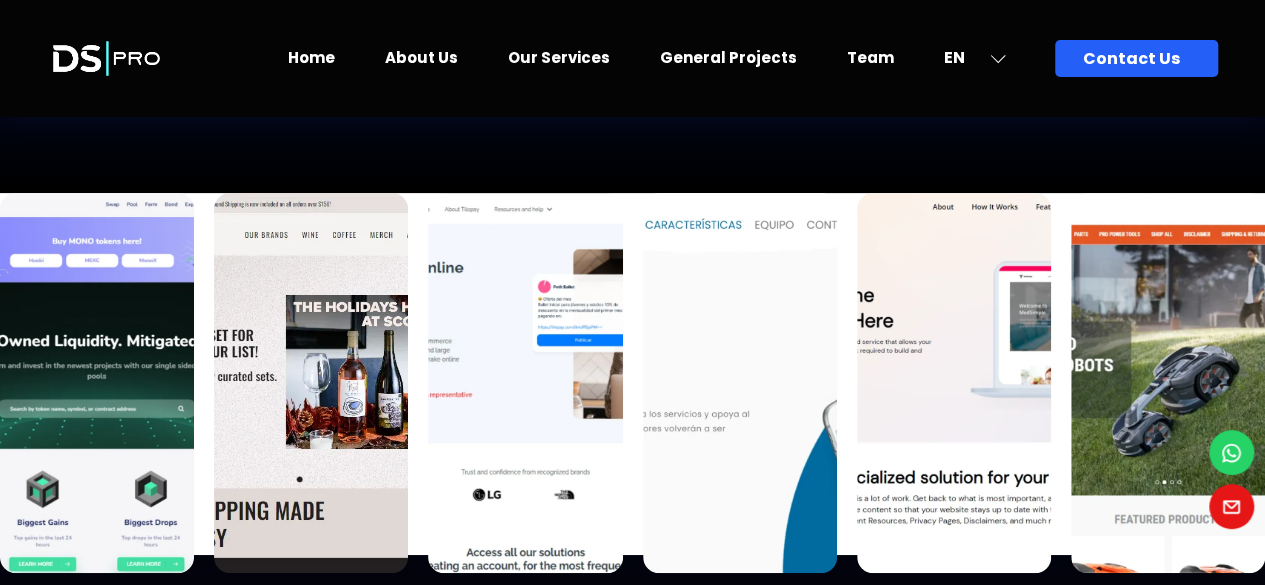 scroll, scrollTop: 160, scrollLeft: 0, axis: vertical 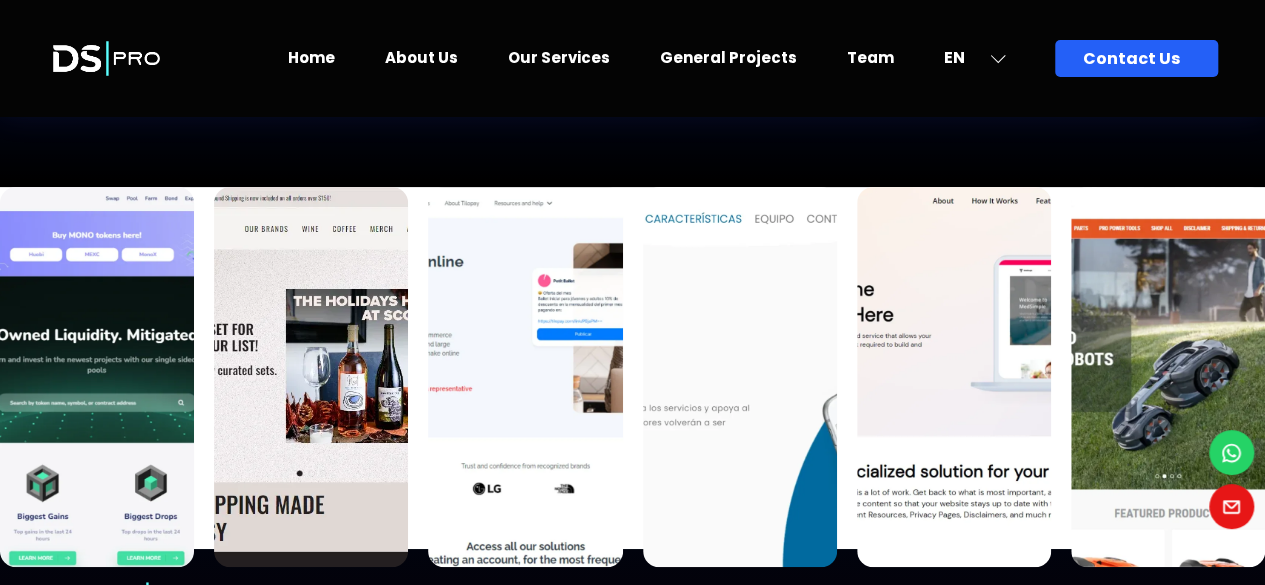 click on "Home      /      Our Projects   Our Best Projects" at bounding box center [633, 33] 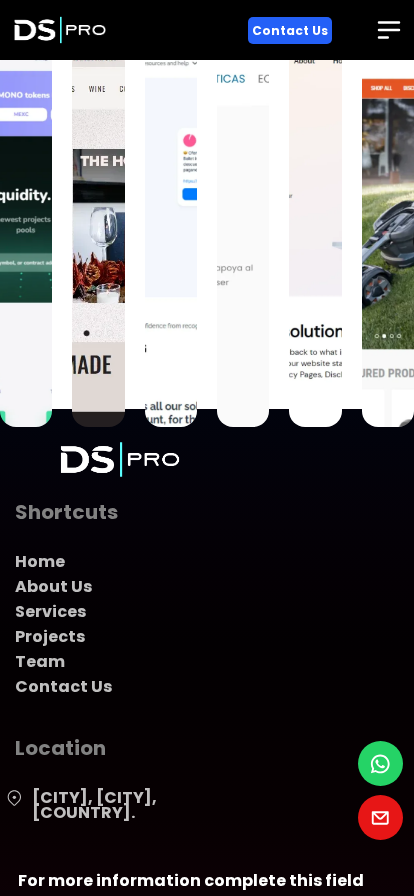 click on "Development of the mobile application that allows to offer and contract local services by means of the location of the map in a satellite way, optimizing the search and increasing the sources of employment" at bounding box center [243, 108] 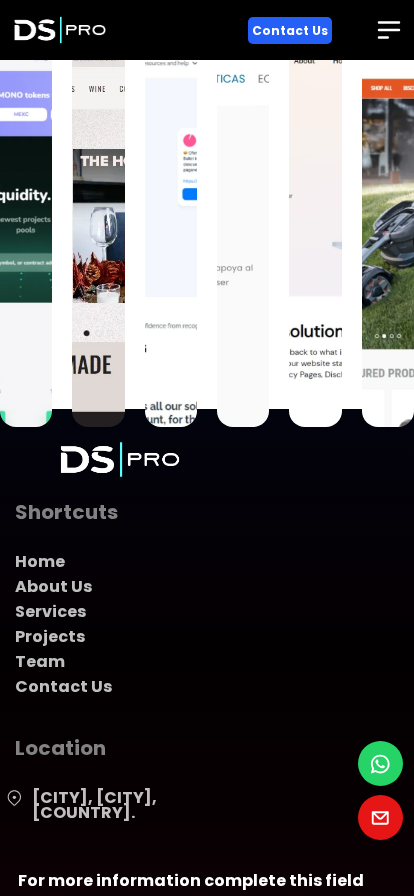 click on "Pulsea SA Development of the mobile application that allows to offer and contract local services by means of the location of the map in a satellite way, optimizing the search and increasing the sources of employment" 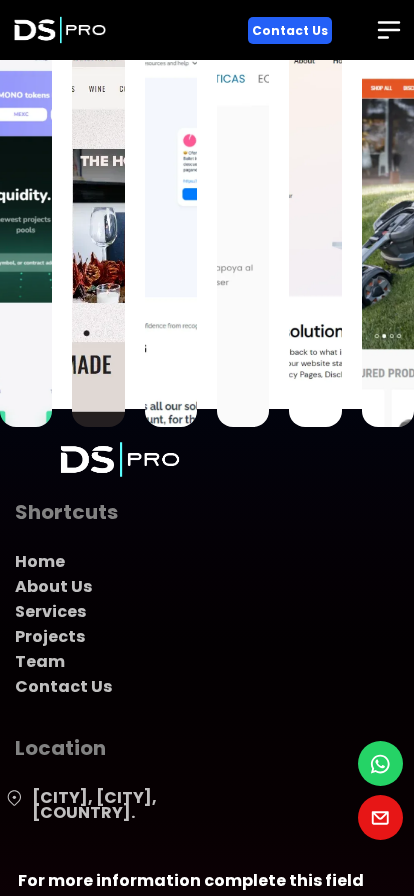 click on "Development of e-commerce that allows the purchase and sale of high variety wines, it has different payment integrations, cart, monitorable shipments. Increasing sales and profits exponentially." at bounding box center [98, 173] 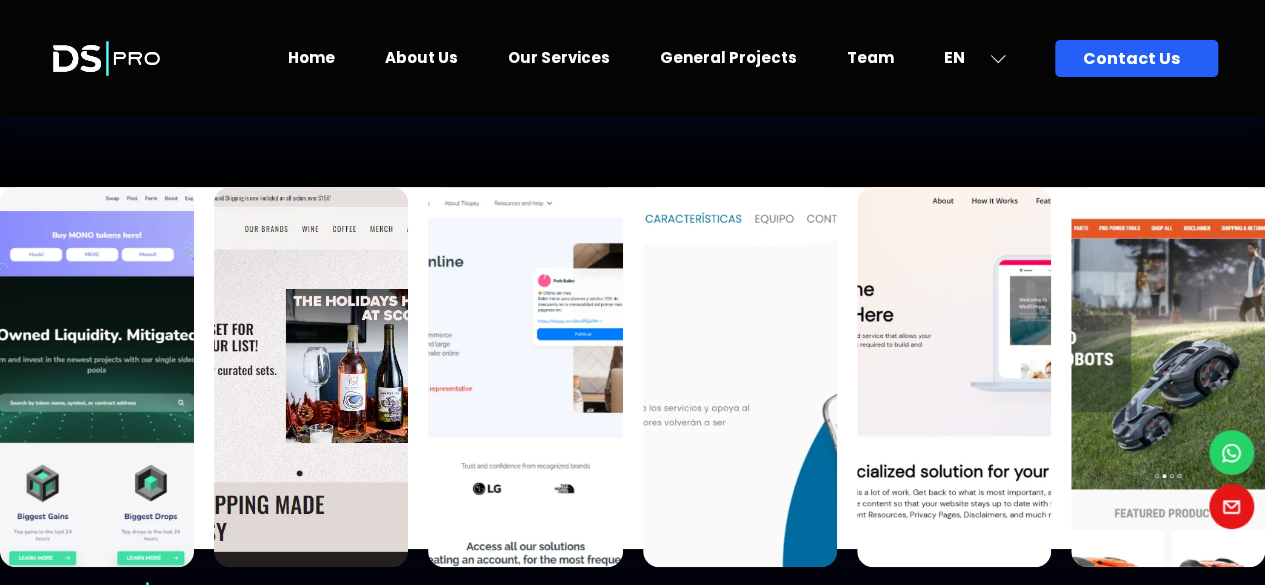 click on "Home" at bounding box center (311, 57) 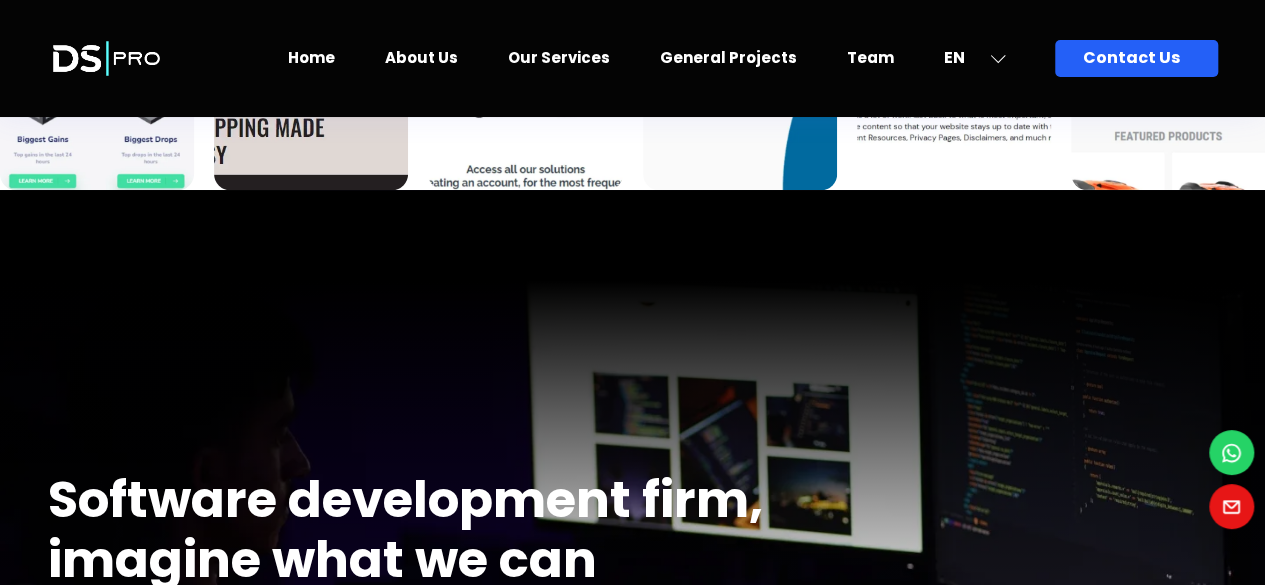 scroll, scrollTop: 0, scrollLeft: 0, axis: both 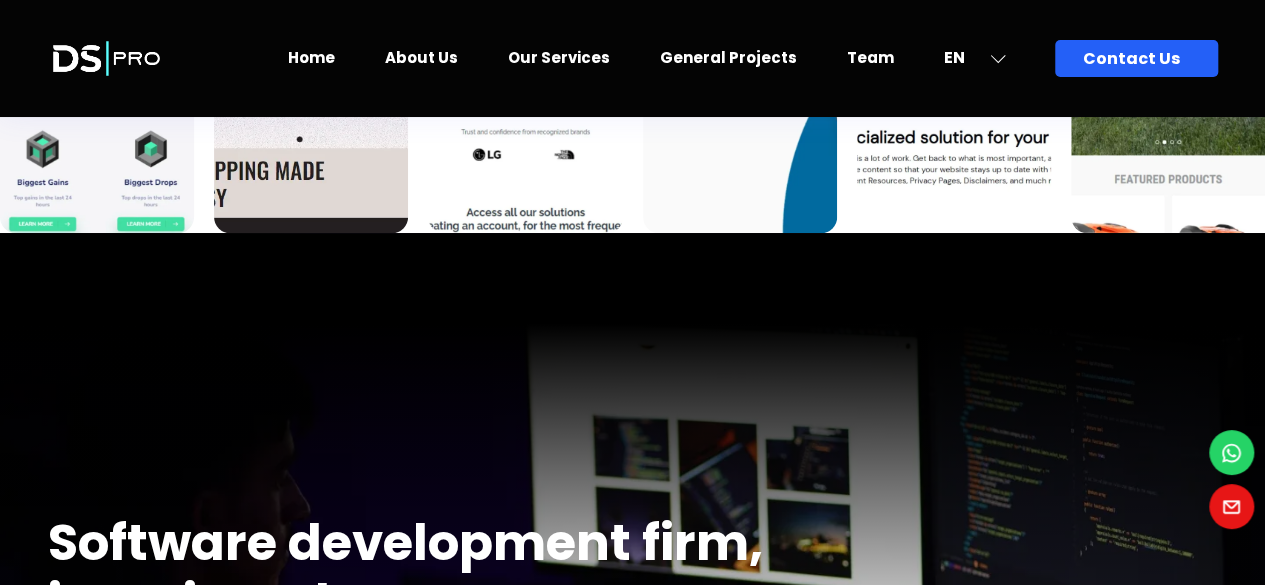 click on "About Us" at bounding box center (421, 57) 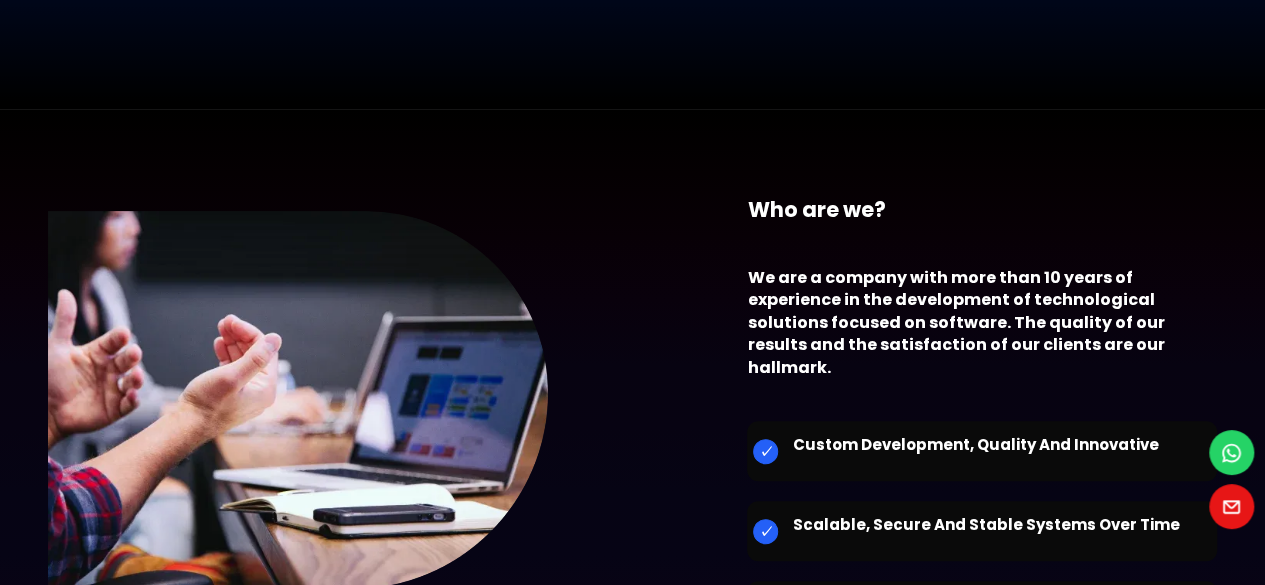 scroll, scrollTop: 0, scrollLeft: 0, axis: both 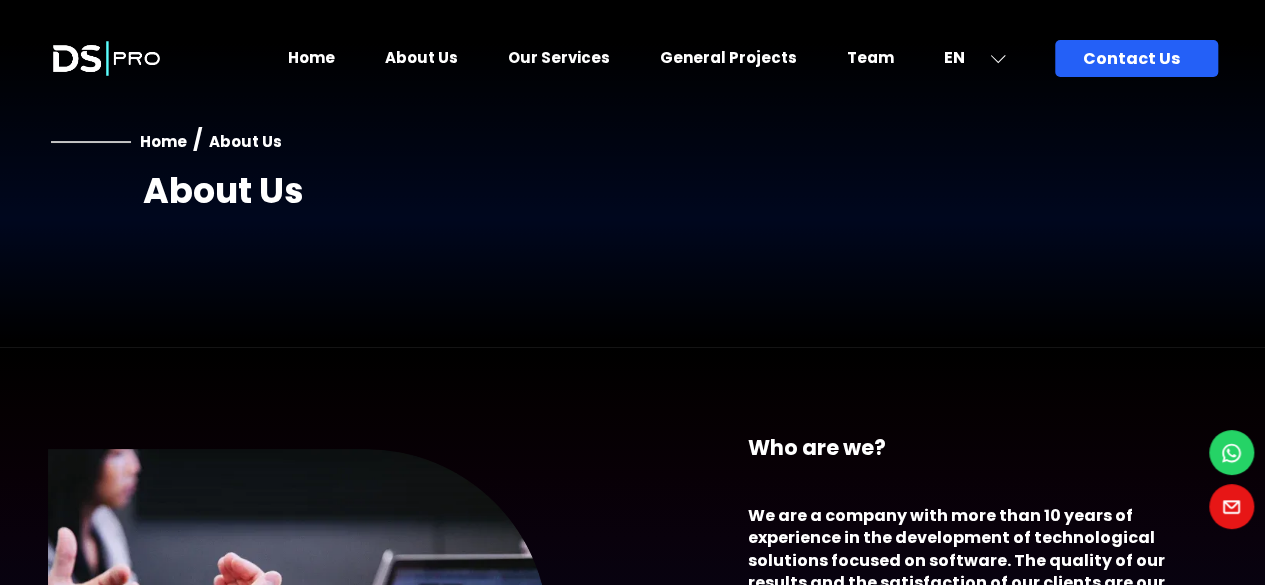 click on "General Projects" at bounding box center [728, 57] 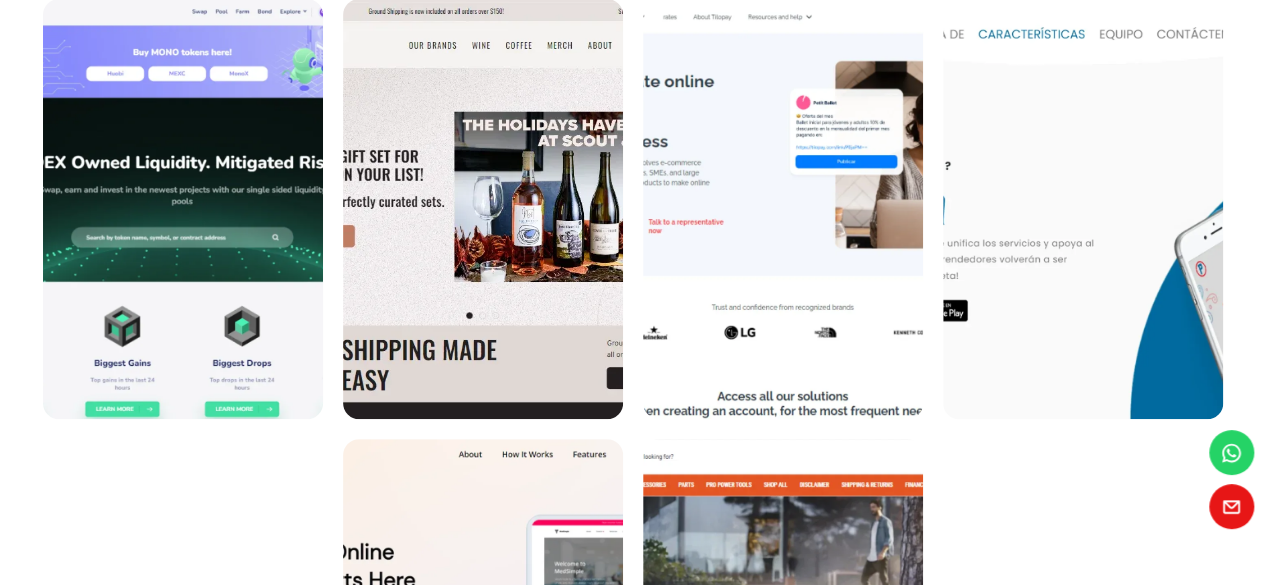 scroll, scrollTop: 0, scrollLeft: 0, axis: both 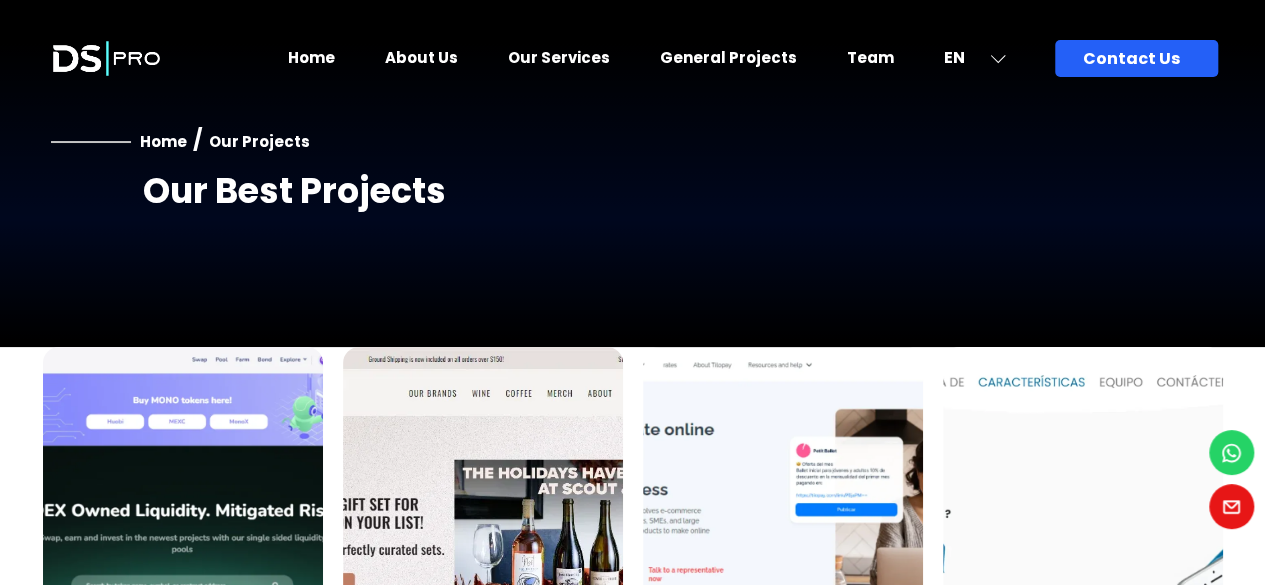 click on "About Us" at bounding box center (421, 58) 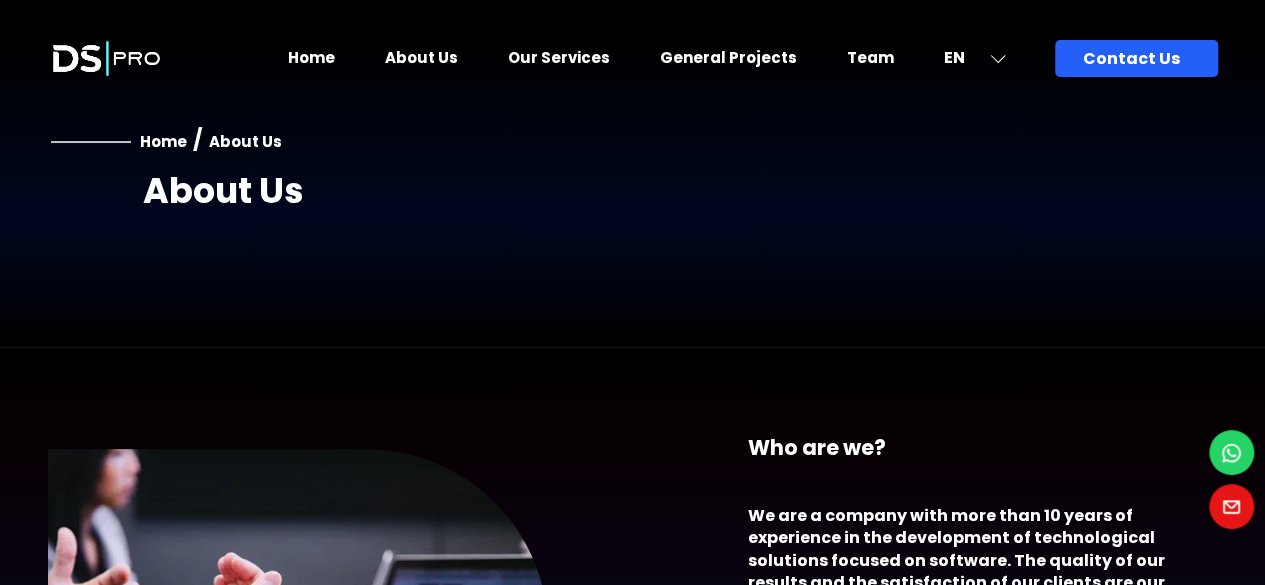 drag, startPoint x: 751, startPoint y: 45, endPoint x: 751, endPoint y: 56, distance: 11 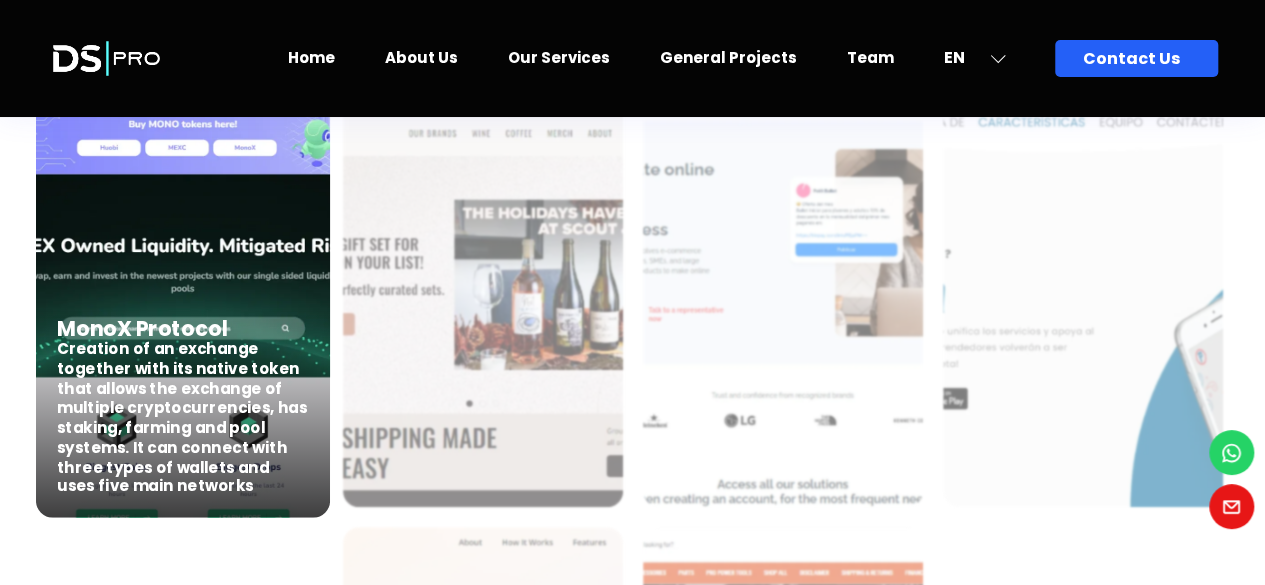 scroll, scrollTop: 262, scrollLeft: 0, axis: vertical 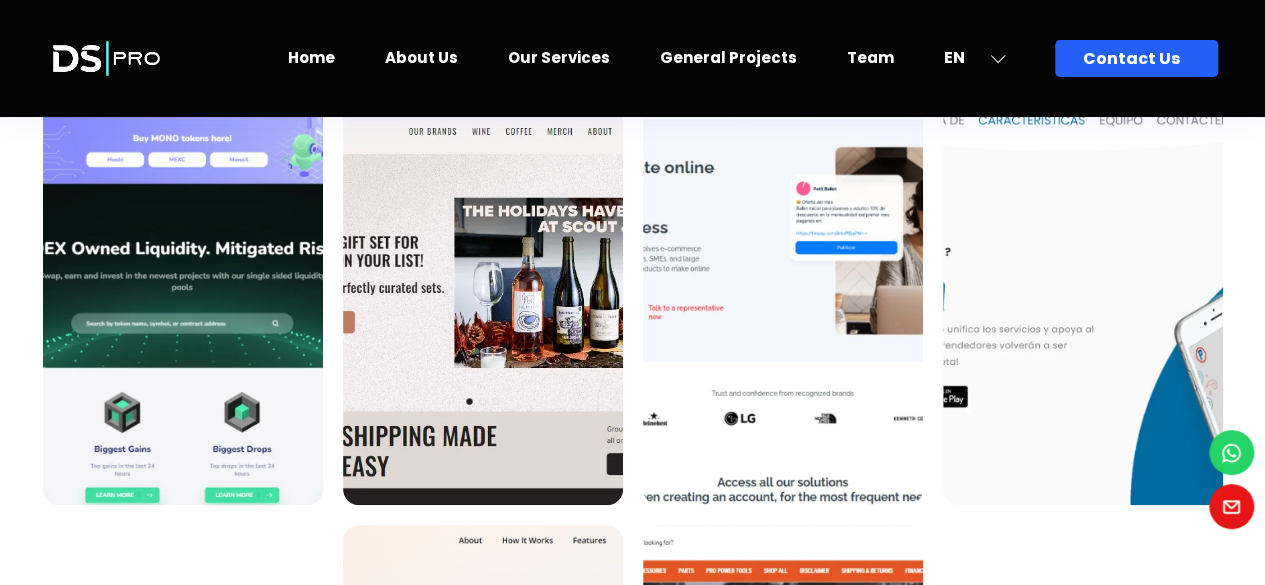 click on "Home" at bounding box center [311, 57] 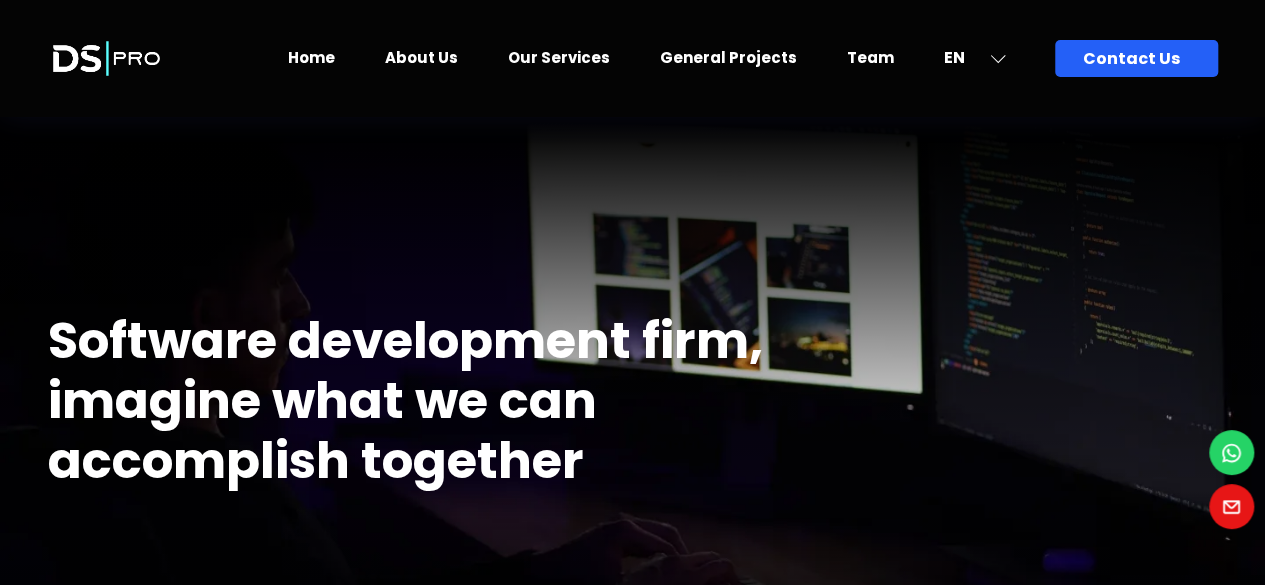scroll, scrollTop: 473, scrollLeft: 0, axis: vertical 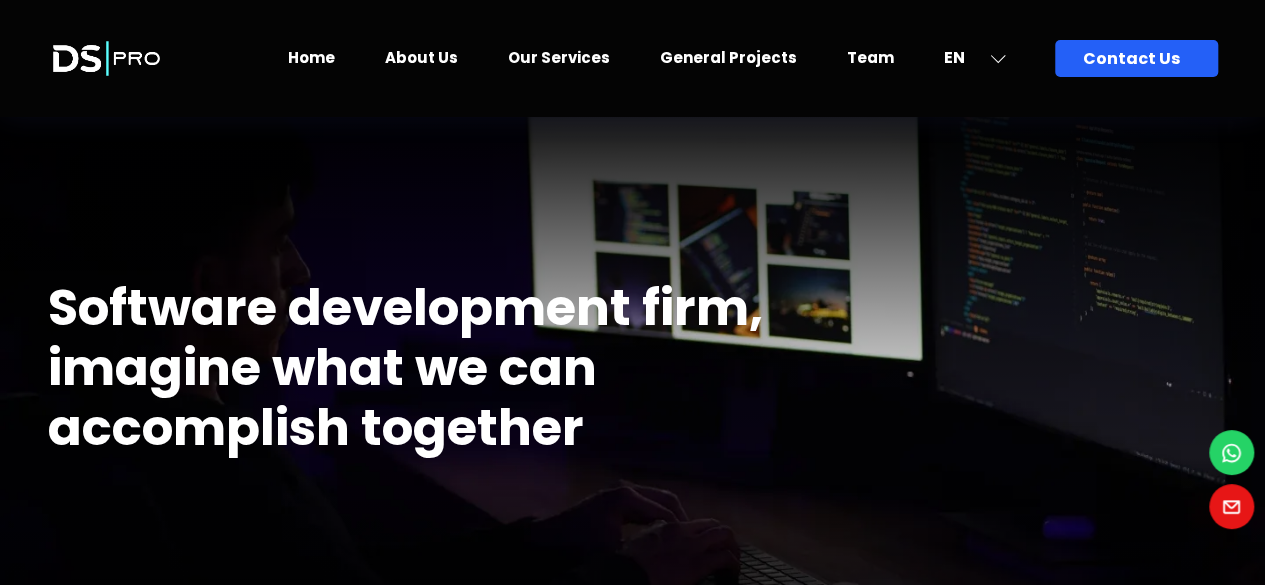 click on "General Projects" at bounding box center (728, 58) 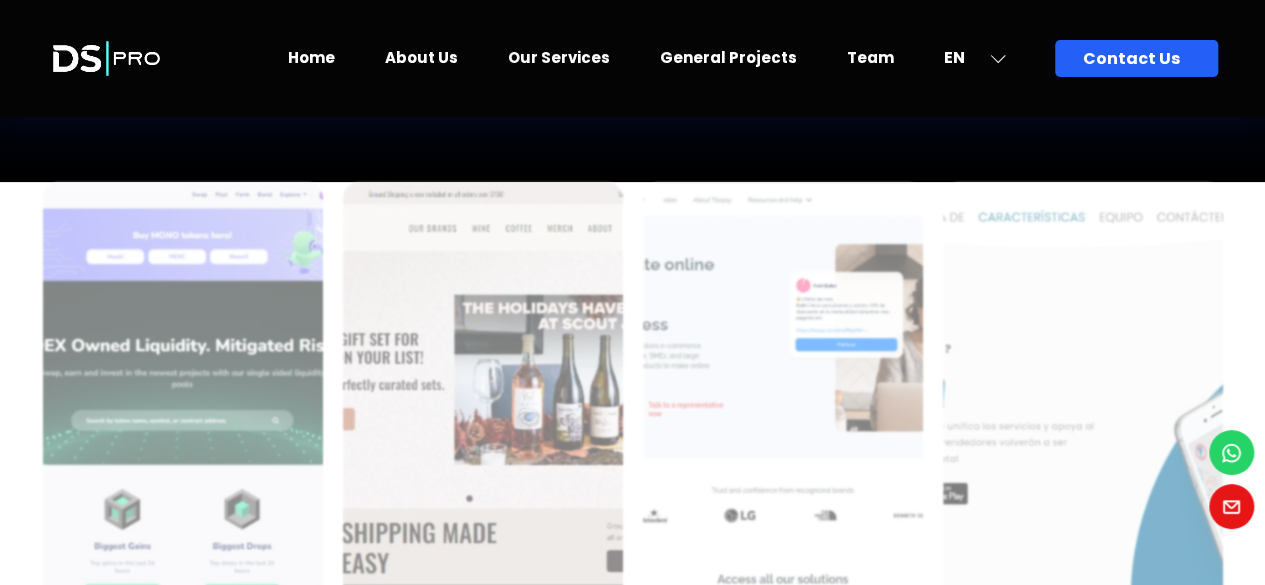 scroll, scrollTop: 0, scrollLeft: 0, axis: both 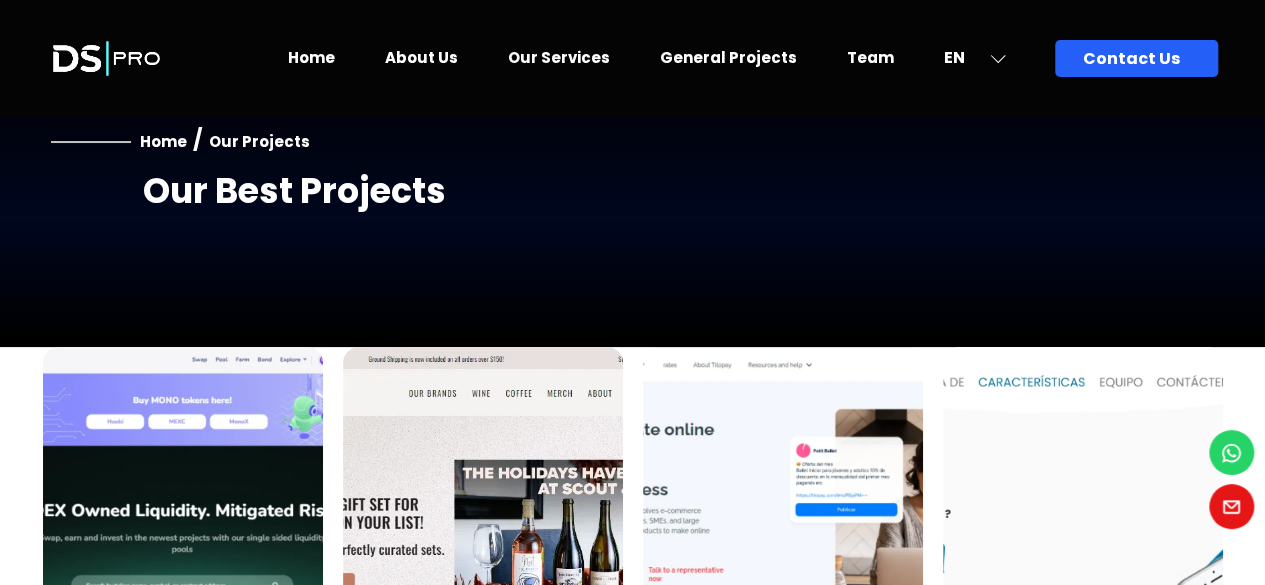 click on "Home" at bounding box center (311, 57) 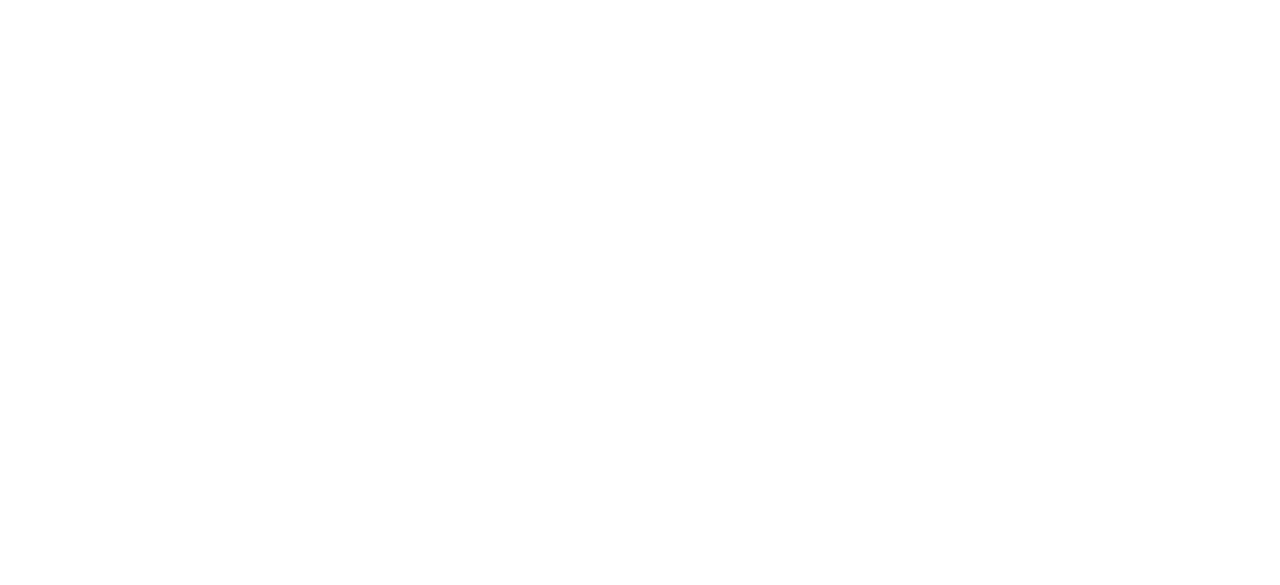 scroll, scrollTop: 0, scrollLeft: 0, axis: both 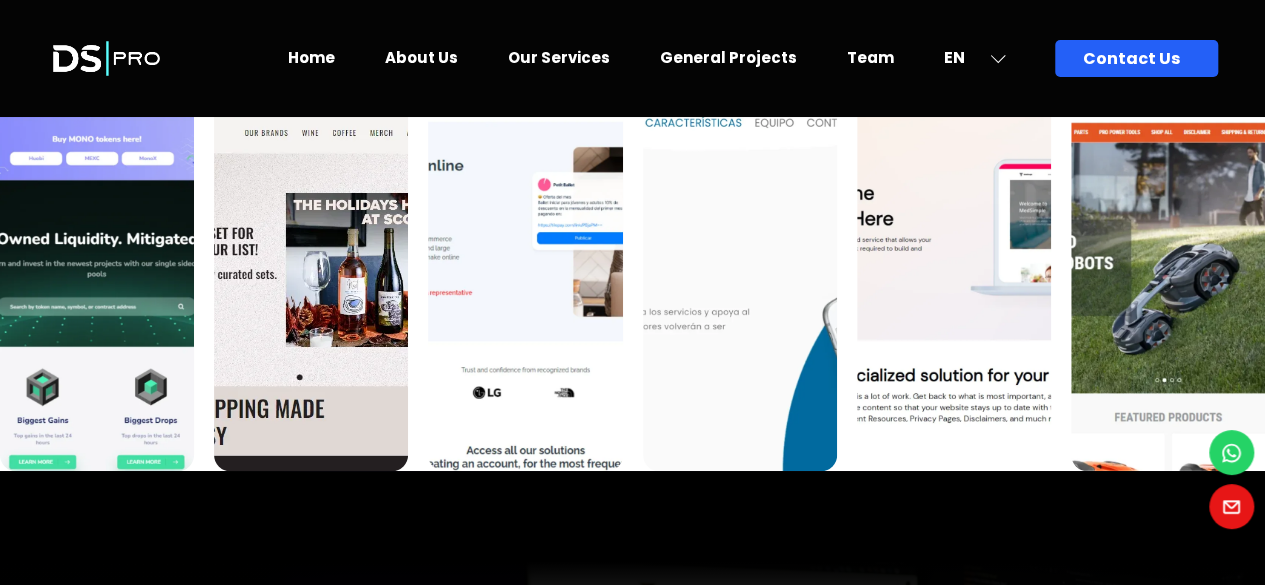 click on "General Projects" at bounding box center [728, 57] 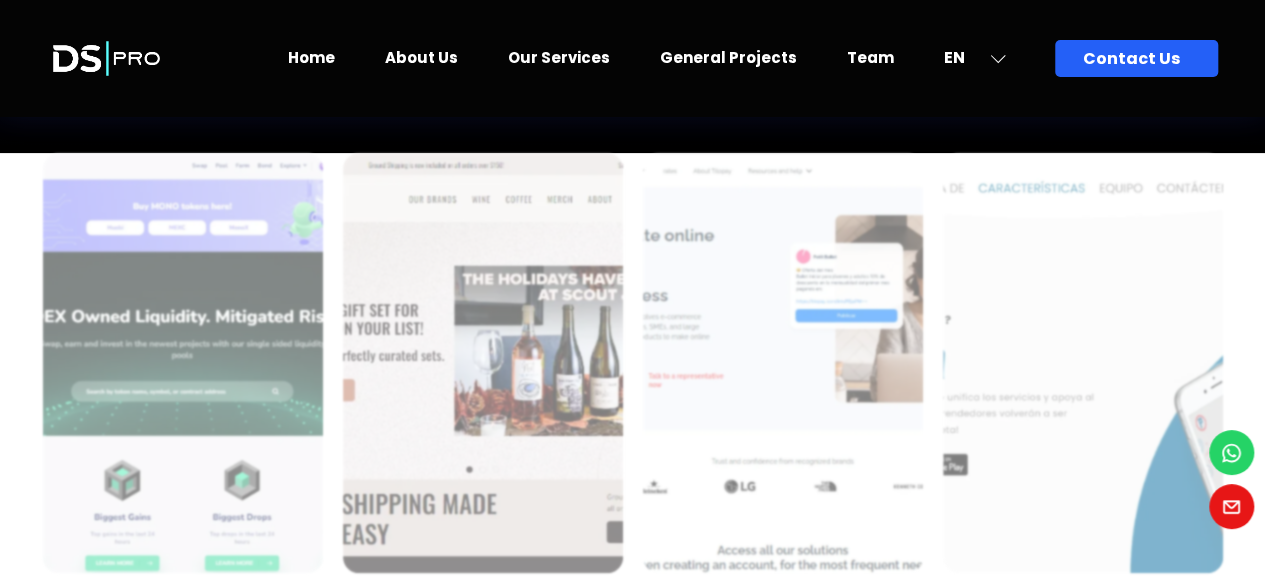 scroll, scrollTop: 0, scrollLeft: 0, axis: both 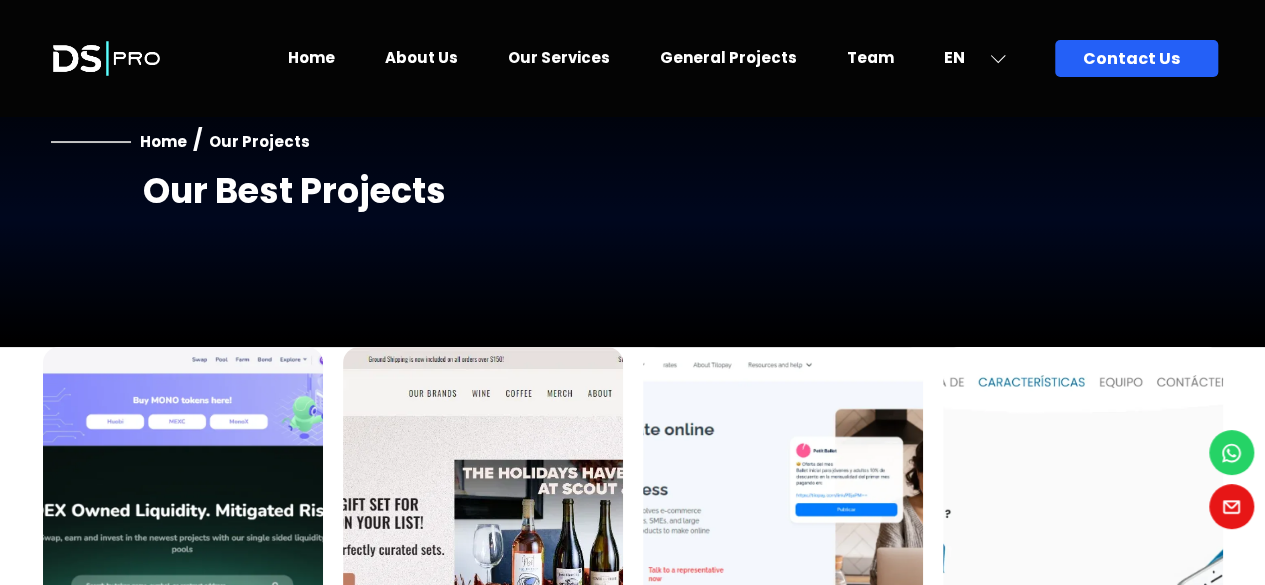 click at bounding box center [106, 58] 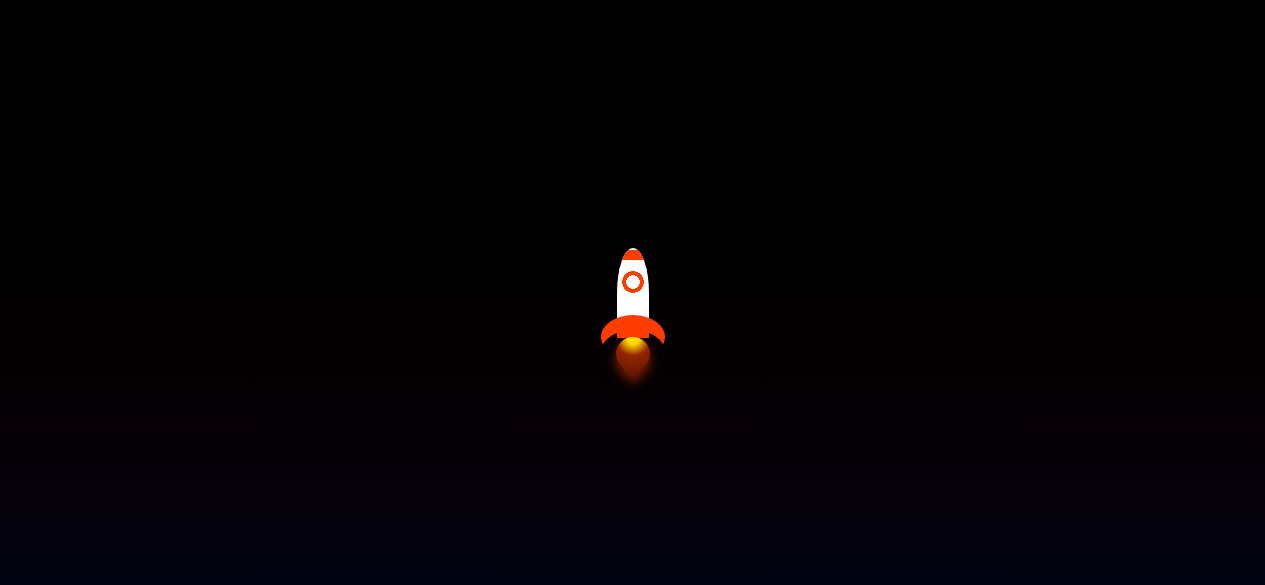 scroll, scrollTop: 0, scrollLeft: 0, axis: both 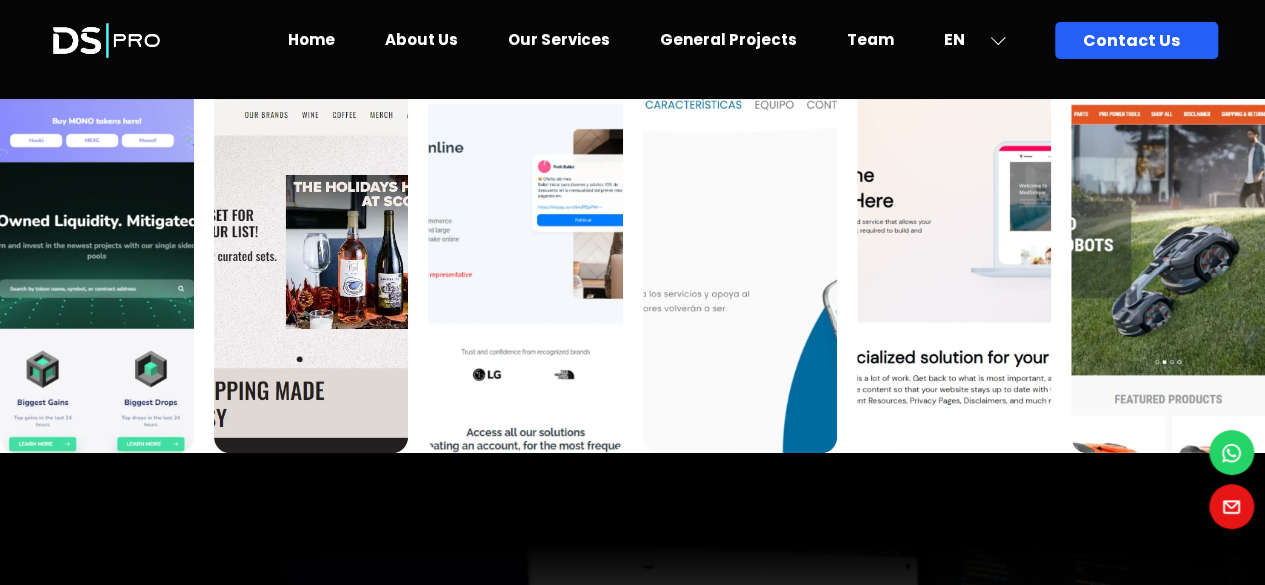 click on "General Projects" at bounding box center [728, 39] 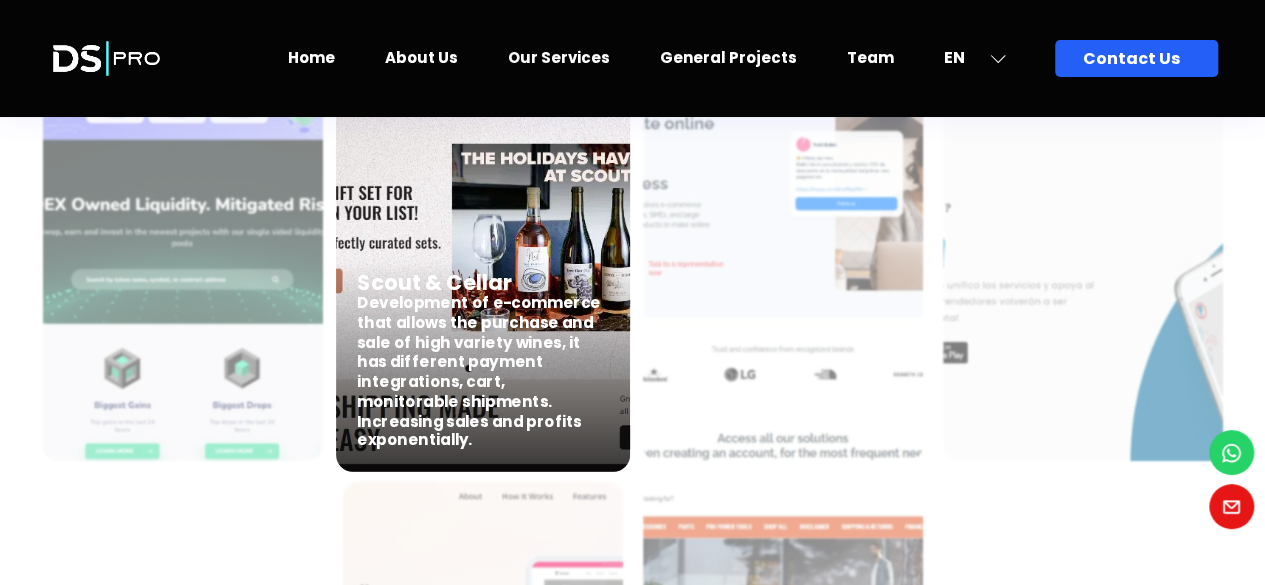 scroll, scrollTop: 543, scrollLeft: 0, axis: vertical 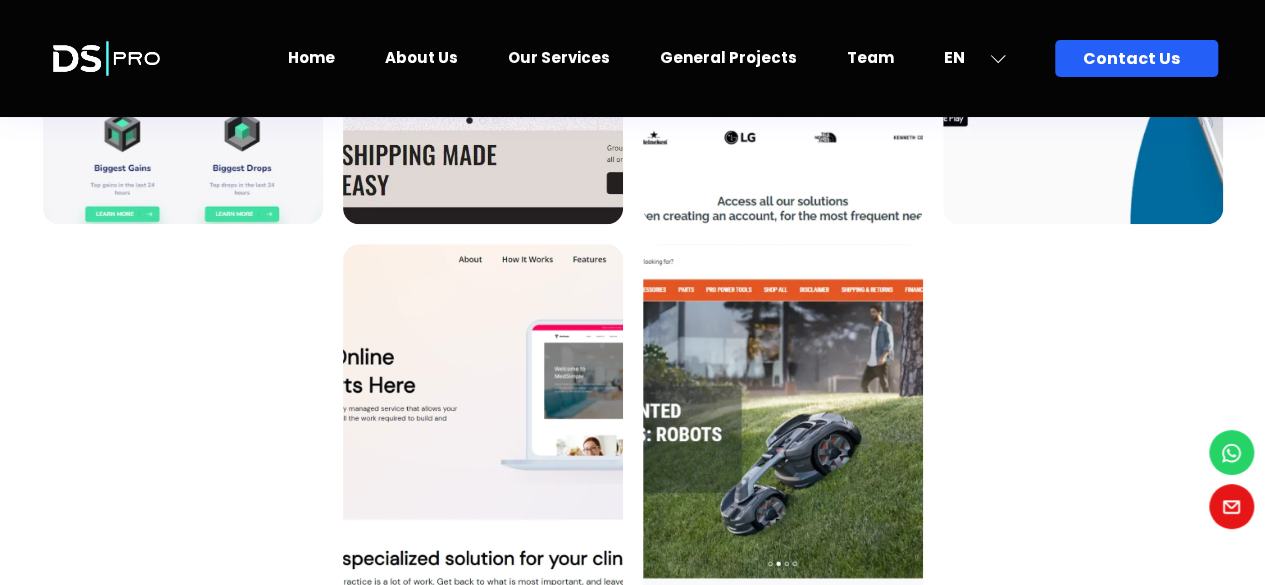 click at bounding box center (106, 58) 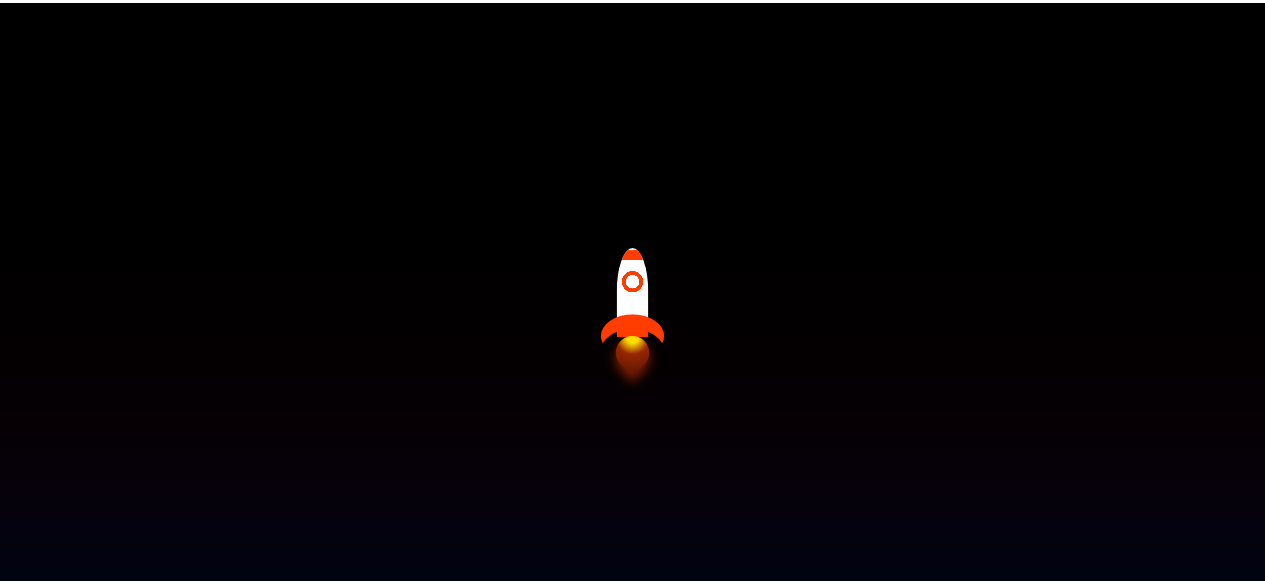 scroll, scrollTop: 0, scrollLeft: 0, axis: both 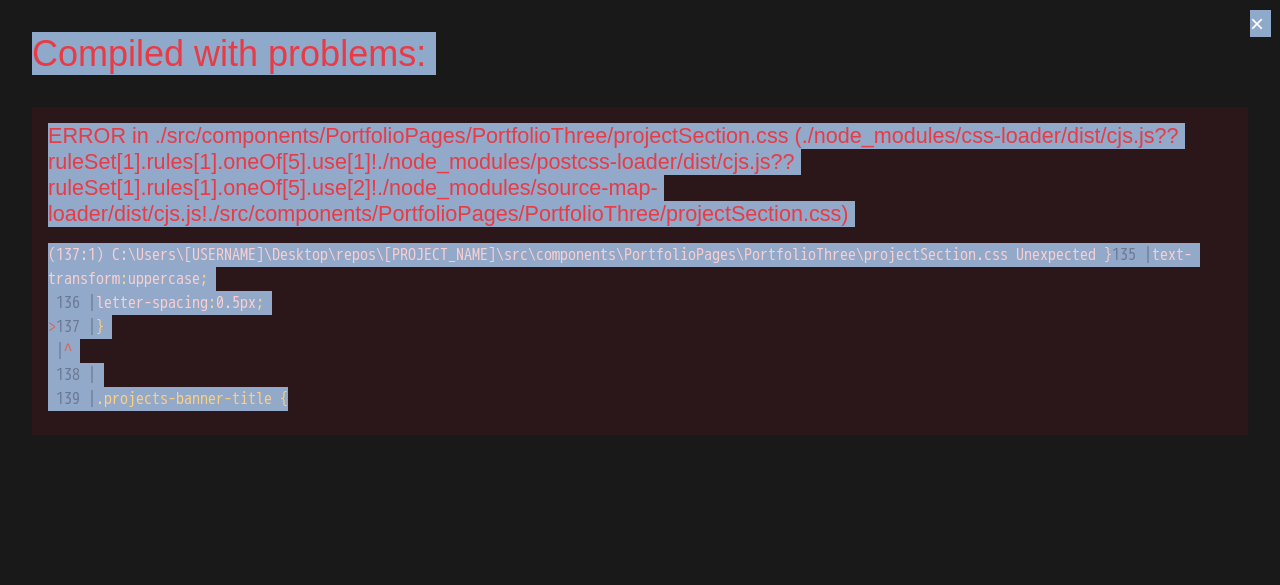 drag, startPoint x: 371, startPoint y: 510, endPoint x: 0, endPoint y: 72, distance: 574.0078 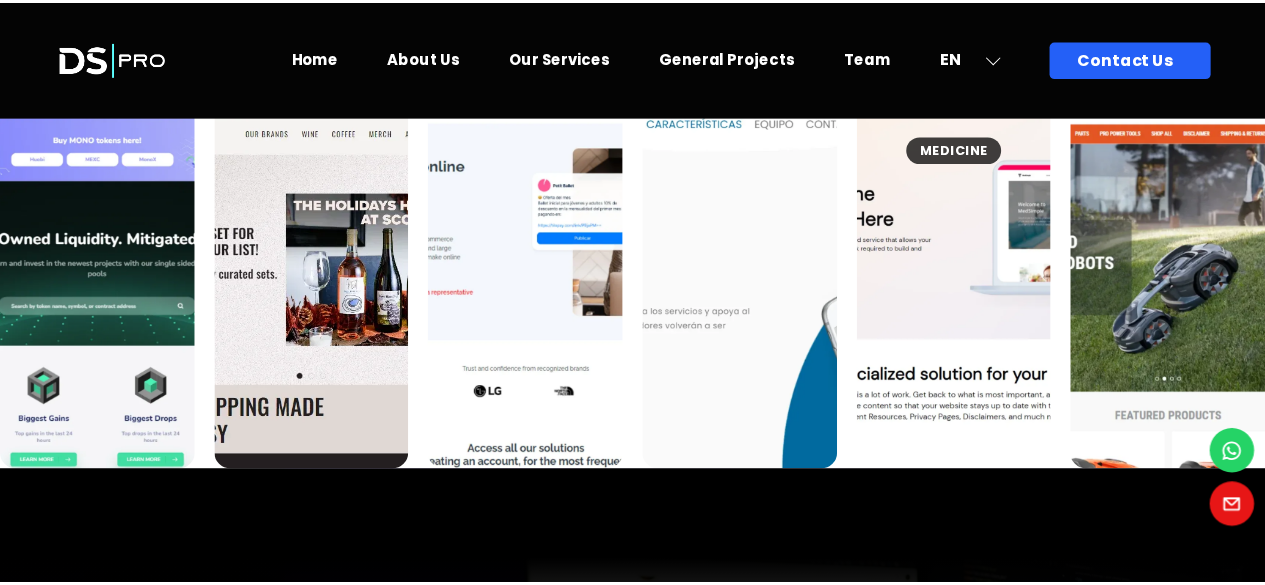 scroll, scrollTop: 0, scrollLeft: 0, axis: both 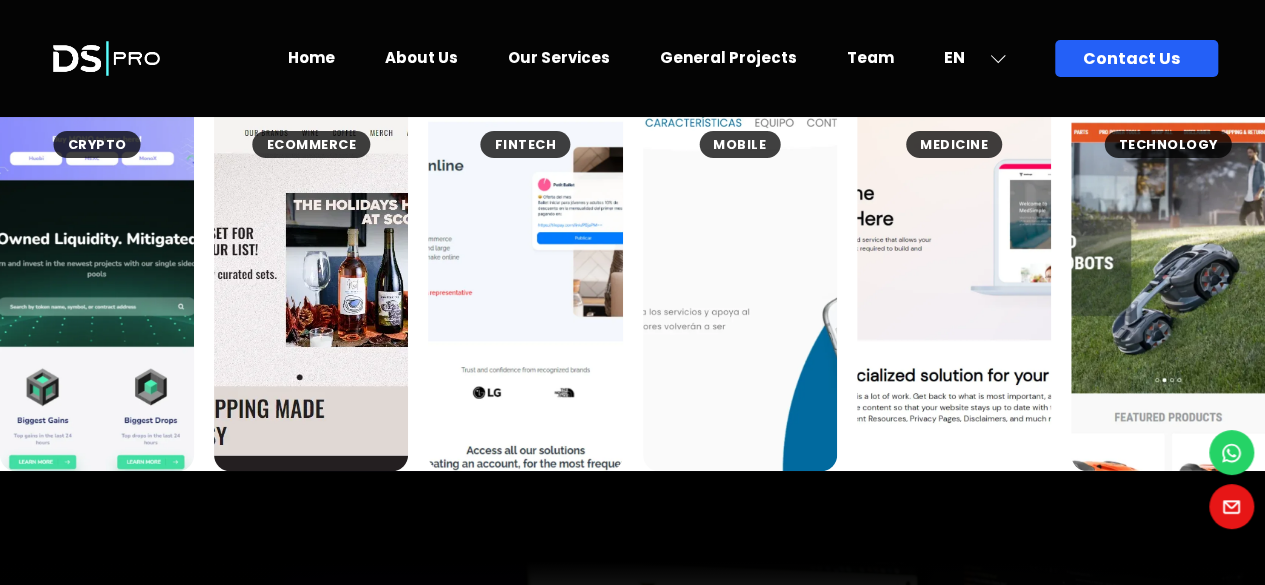 click on "General Projects" at bounding box center [728, 58] 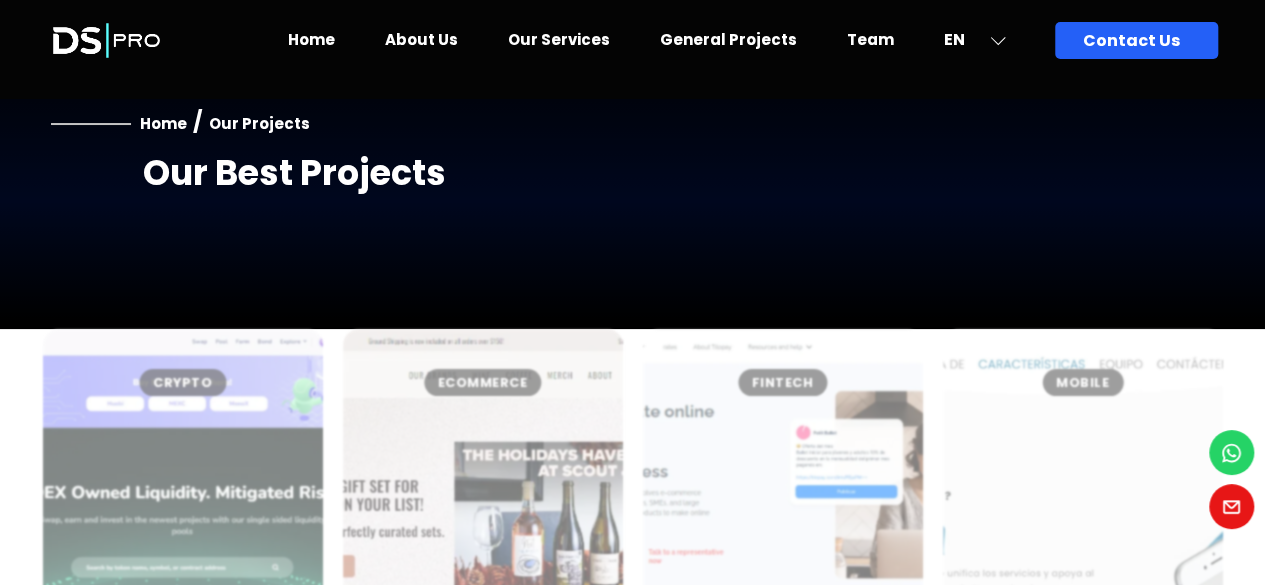 scroll, scrollTop: 0, scrollLeft: 0, axis: both 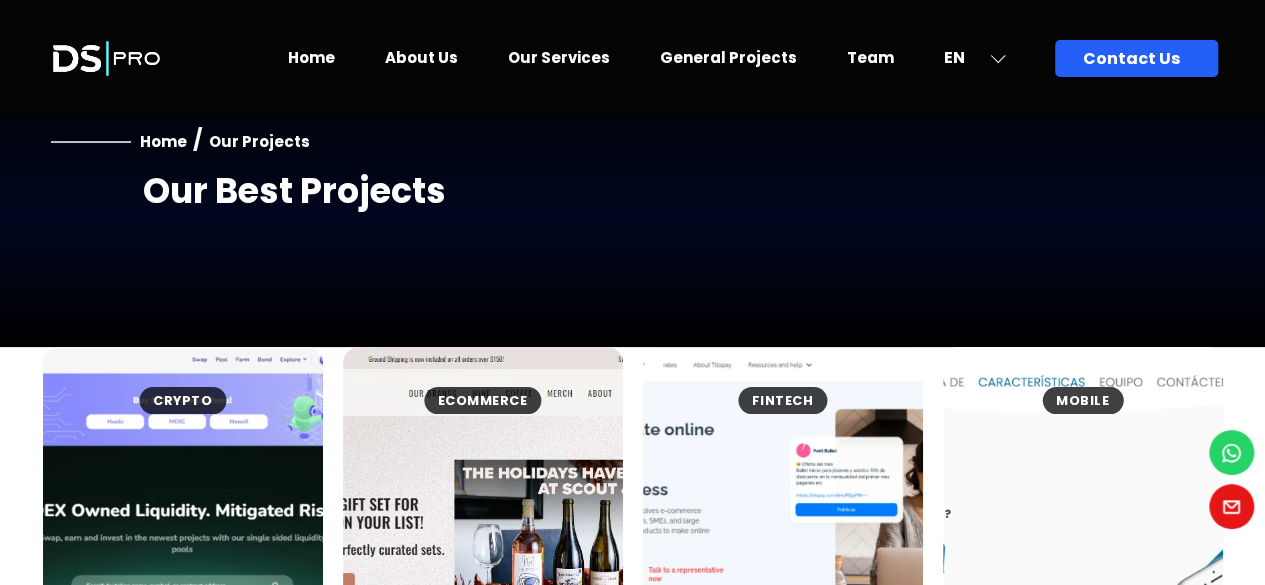 click at bounding box center [106, 58] 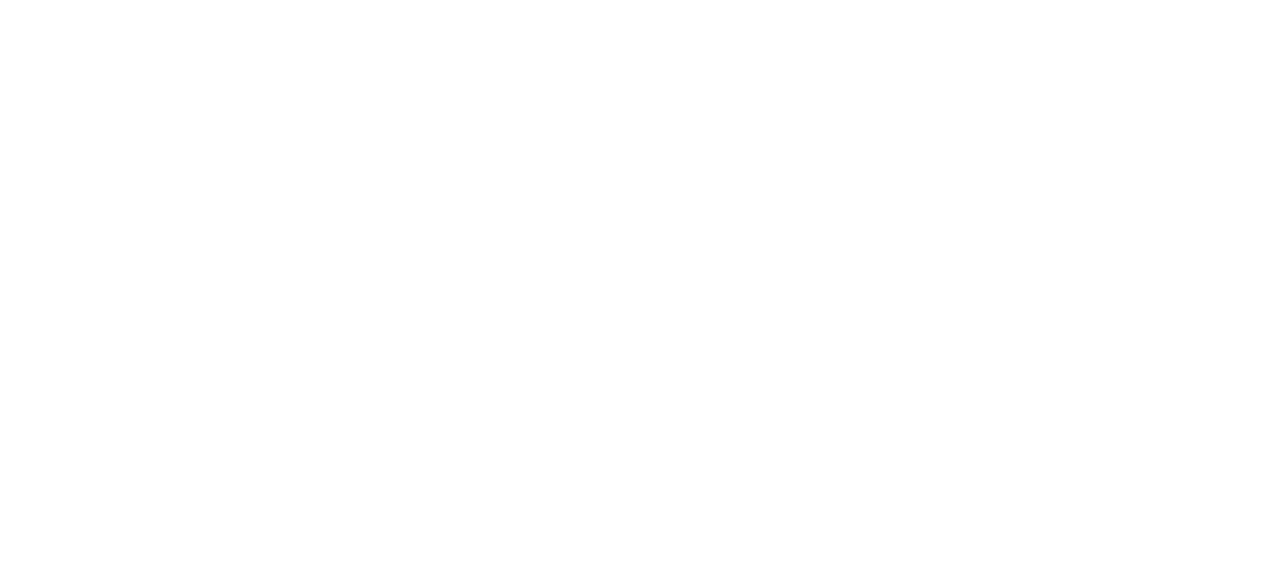 scroll, scrollTop: 0, scrollLeft: 0, axis: both 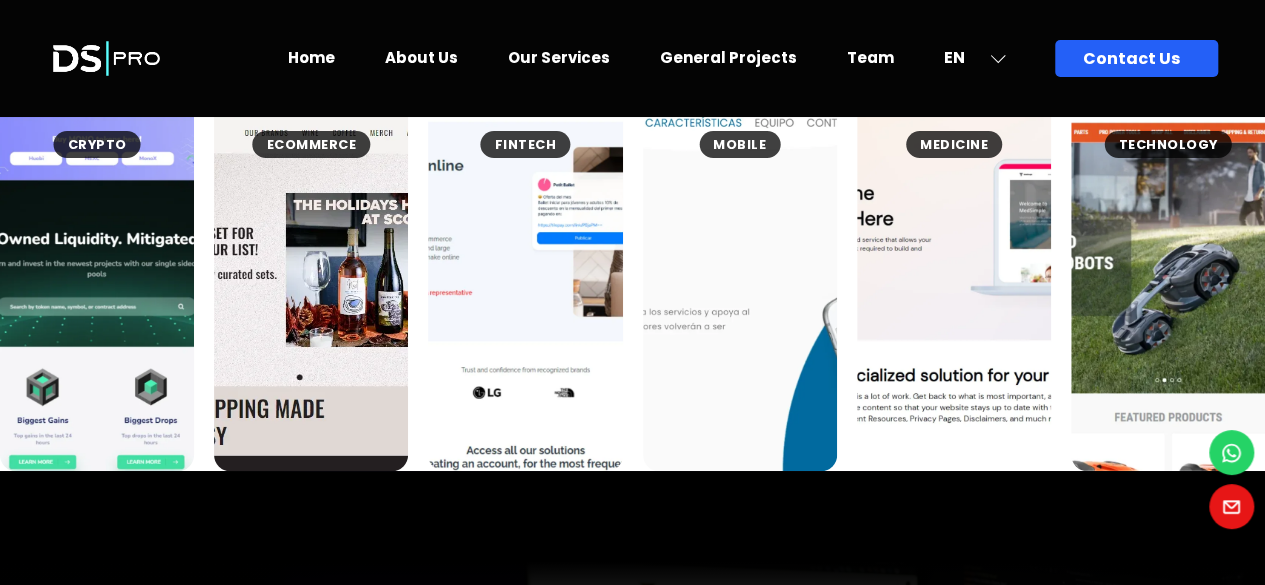 click on "Firm that makes your ideas not only a dream
Software development firm, imagine what we can accomplish together Firm that makes your ideas not only a dream
Software development firm, imagine what we can accomplish together Firm that makes your ideas not only a dream" at bounding box center (433, 852) 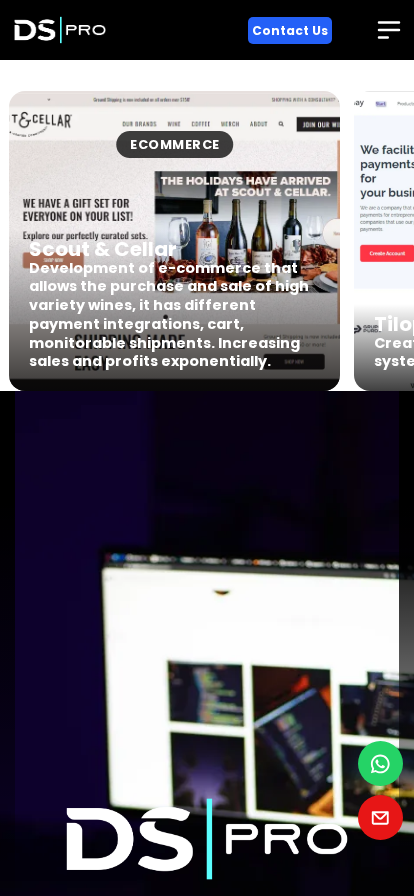 scroll, scrollTop: 0, scrollLeft: 345, axis: horizontal 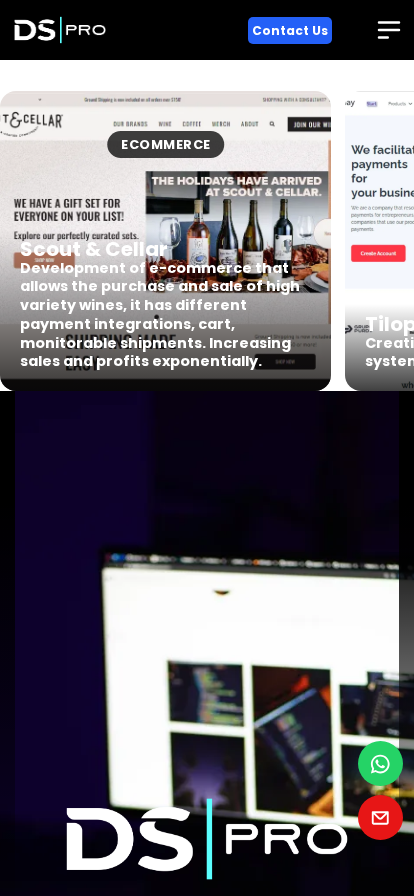 click on "Development of e-commerce that allows the purchase and sale of high variety wines, it has different payment integrations, cart, monitorable shipments. Increasing sales and profits exponentially." at bounding box center [165, 315] 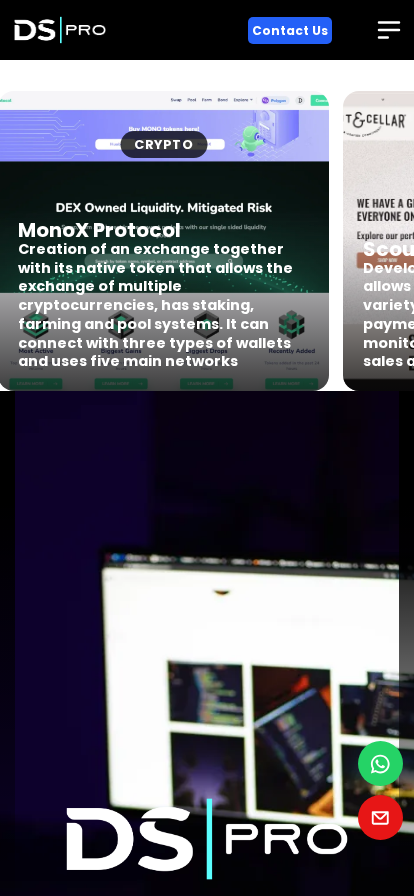 scroll, scrollTop: 0, scrollLeft: 0, axis: both 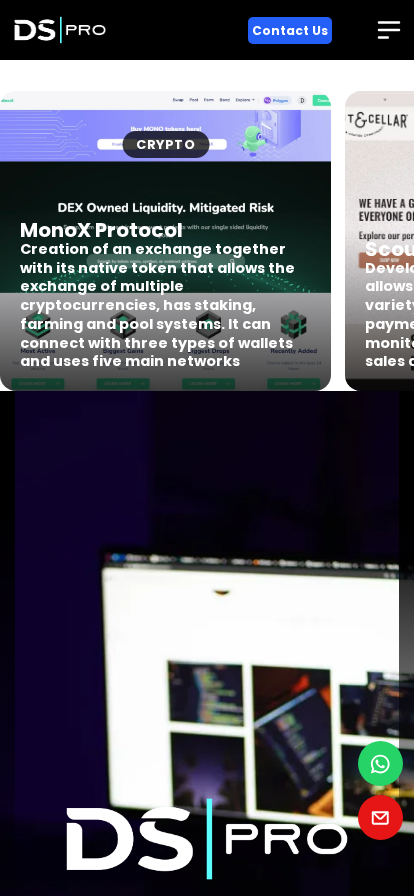 click on "Scout & Cellar Development of e-commerce that allows the purchase and sale of high variety wines, it has different payment integrations, cart, monitorable shipments. Increasing sales and profits exponentially." at bounding box center [510, 310] 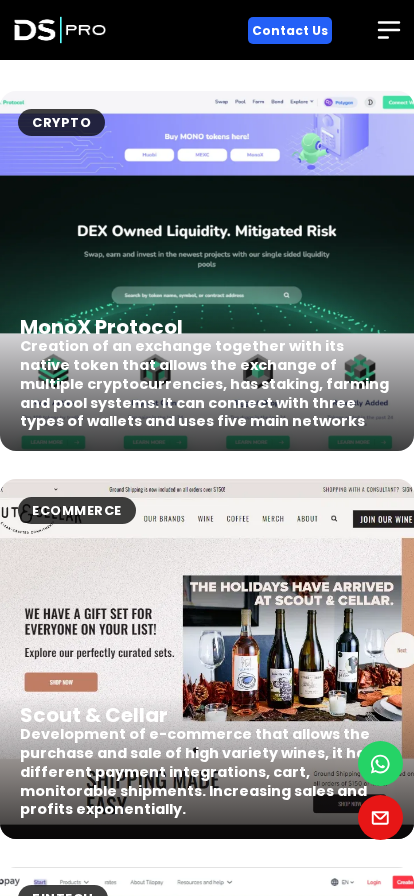 click at bounding box center (207, 659) 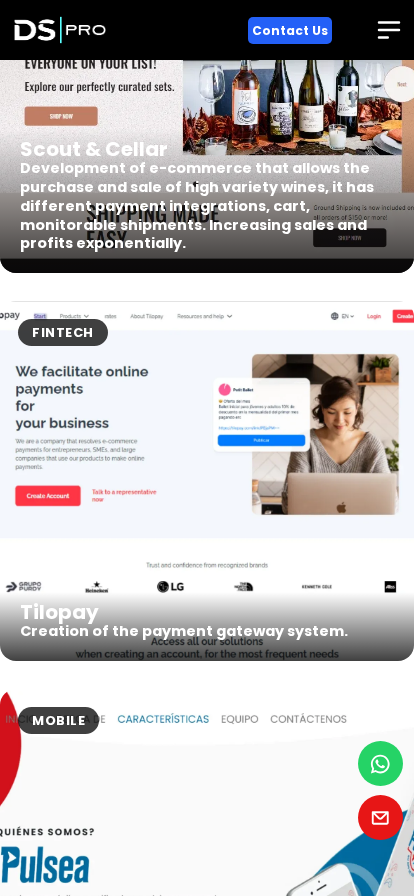 scroll, scrollTop: 612, scrollLeft: 0, axis: vertical 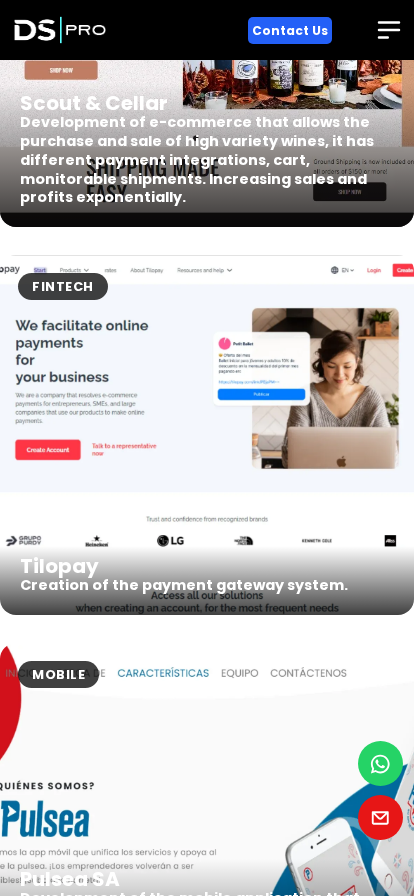 click at bounding box center [207, 435] 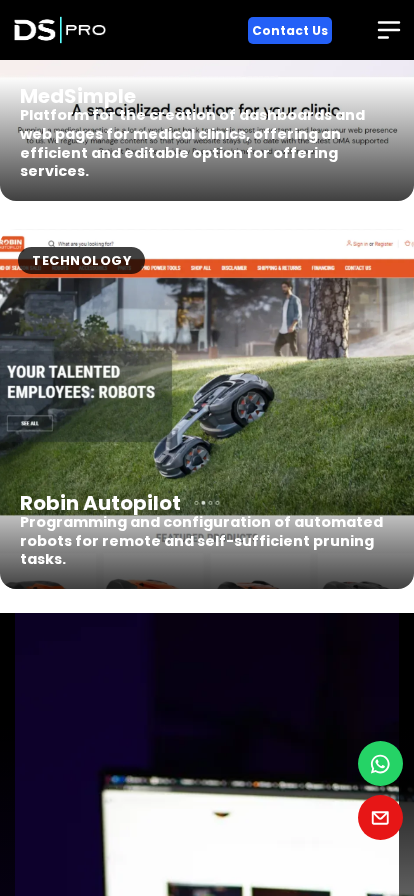 scroll, scrollTop: 1806, scrollLeft: 0, axis: vertical 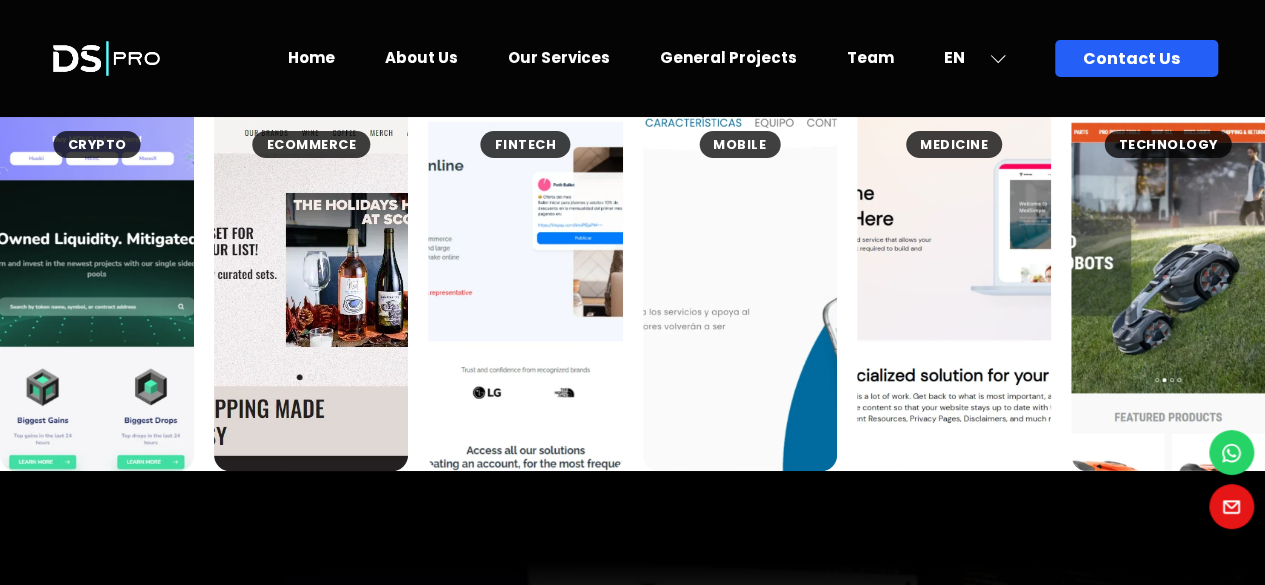 click on "Home About Us Our Services  General Projects Team EN ES EN Contact Us" at bounding box center (691, 58) 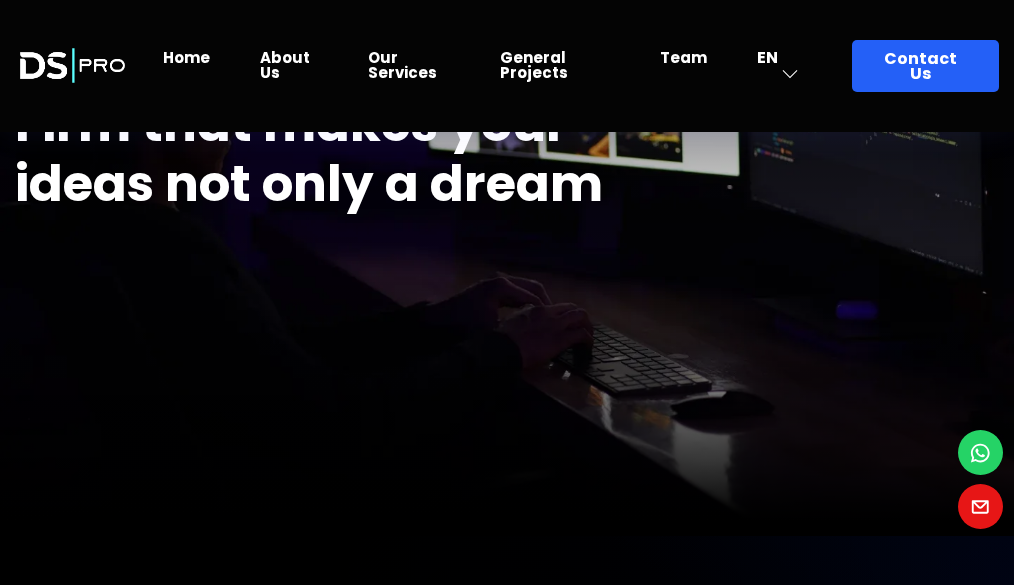 scroll, scrollTop: 661, scrollLeft: 0, axis: vertical 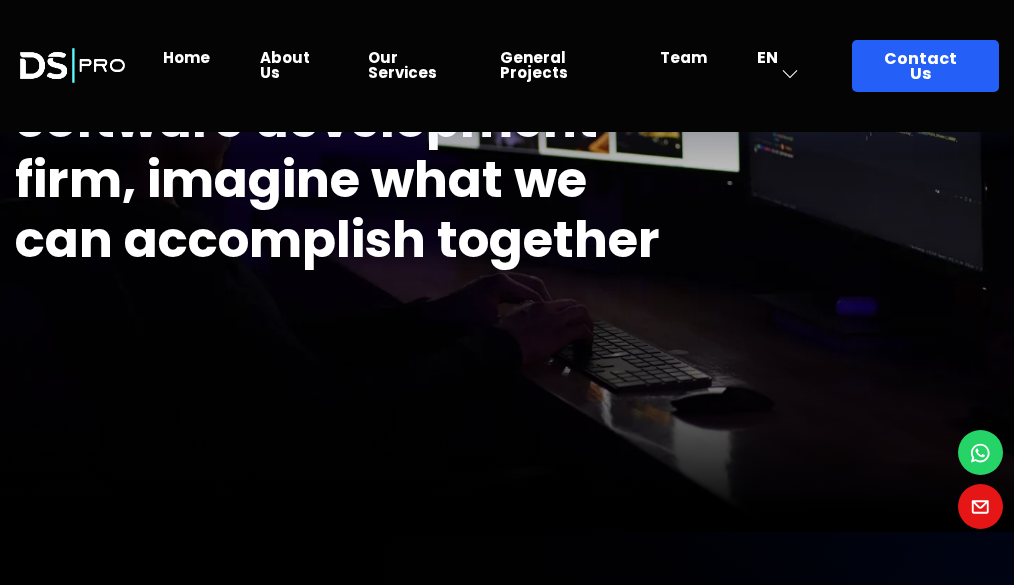click on "Firm that makes your ideas not only a dream
Software development firm, imagine what we can accomplish together Firm that makes your ideas not only a dream
Software development firm, imagine what we can accomplish together Firm that makes your ideas not only a dream" at bounding box center [507, 191] 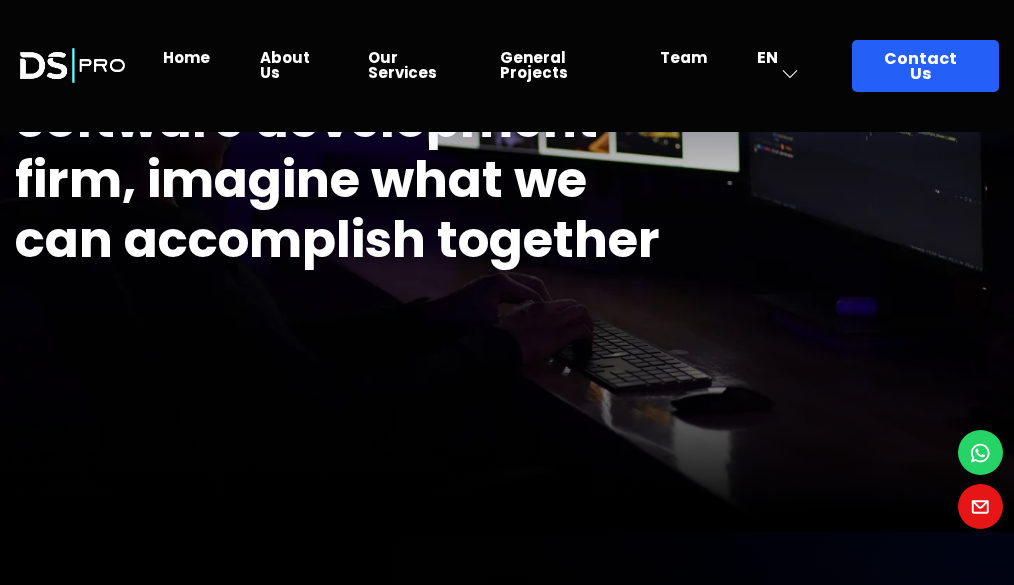 drag, startPoint x: 424, startPoint y: 256, endPoint x: 880, endPoint y: 594, distance: 567.609 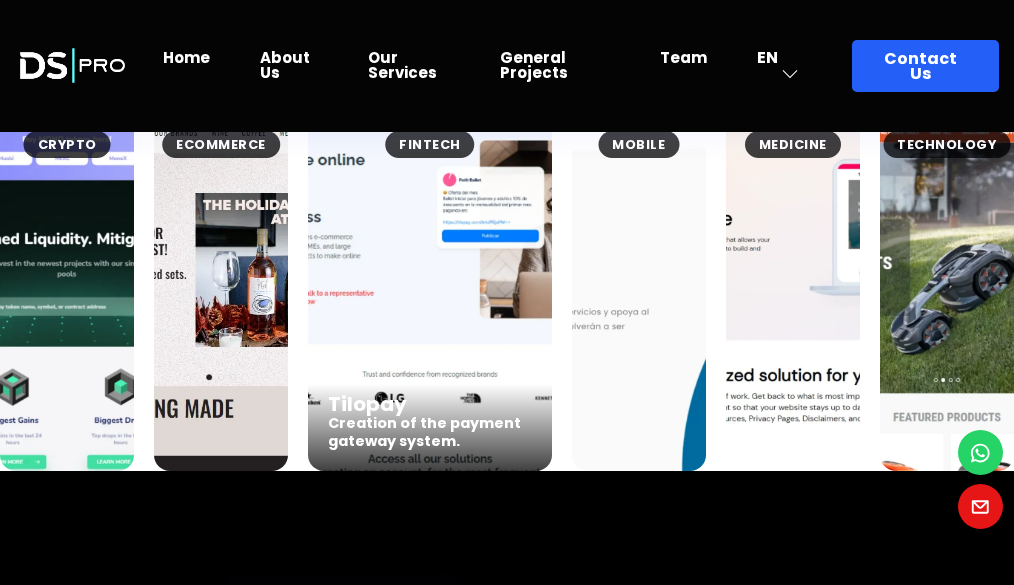 scroll, scrollTop: 543, scrollLeft: 0, axis: vertical 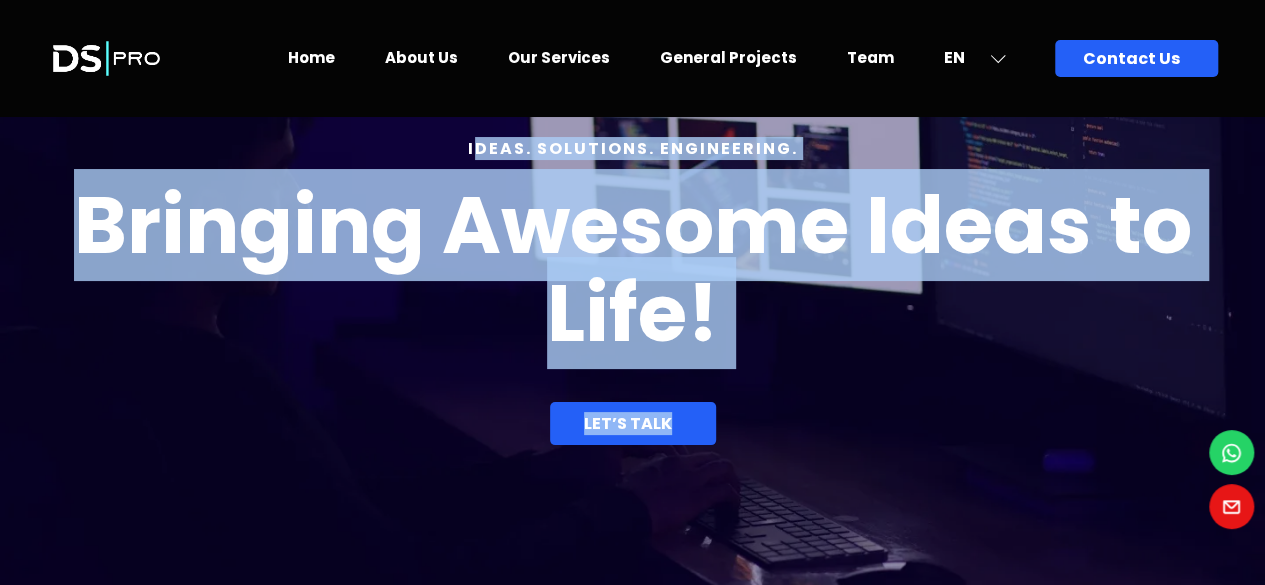 drag, startPoint x: 478, startPoint y: 137, endPoint x: 816, endPoint y: 379, distance: 415.7018 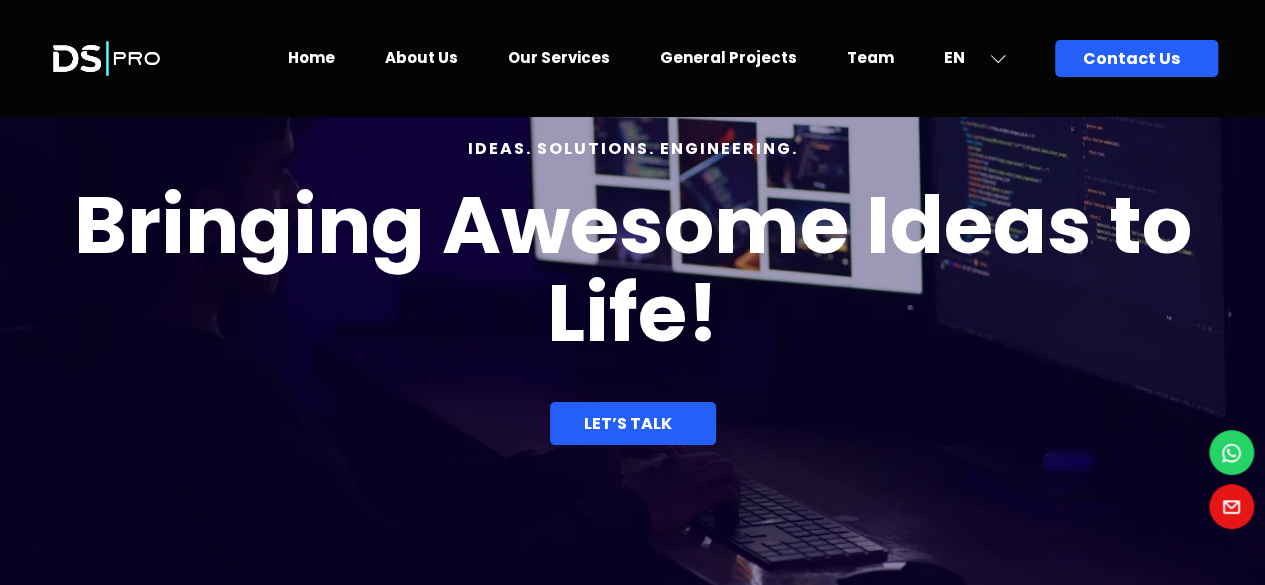 click on "IDEAS. SOLUTIONS. ENGINEERING. Bringing Awesome Ideas to Life! LET’S TALK" at bounding box center (633, 293) 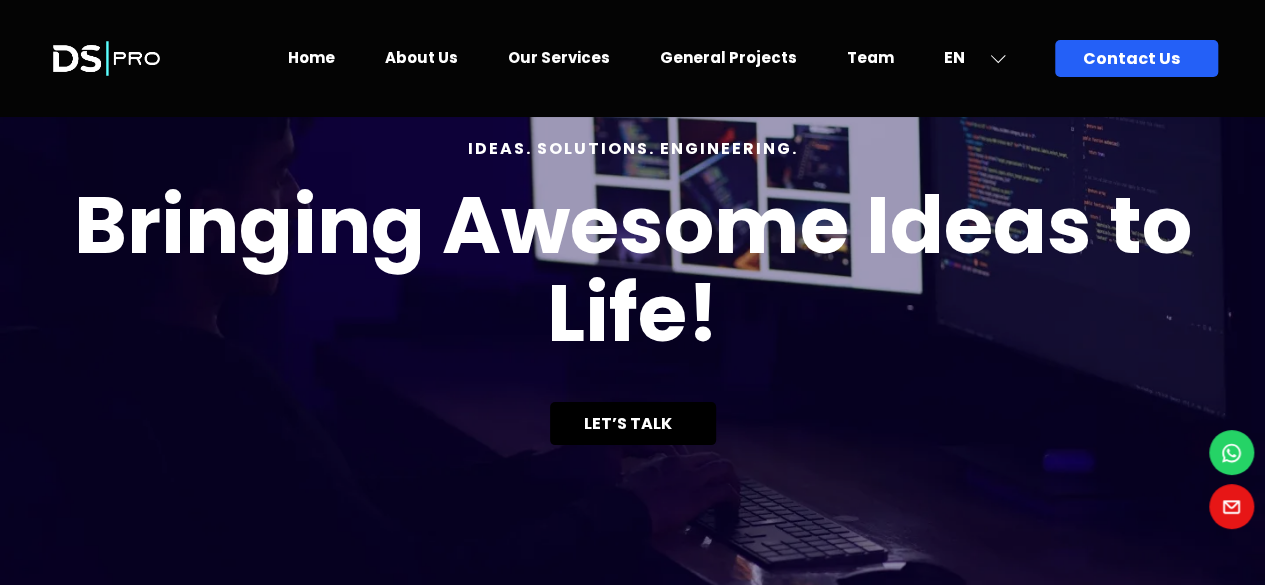 click on "LET’S TALK" at bounding box center (633, 423) 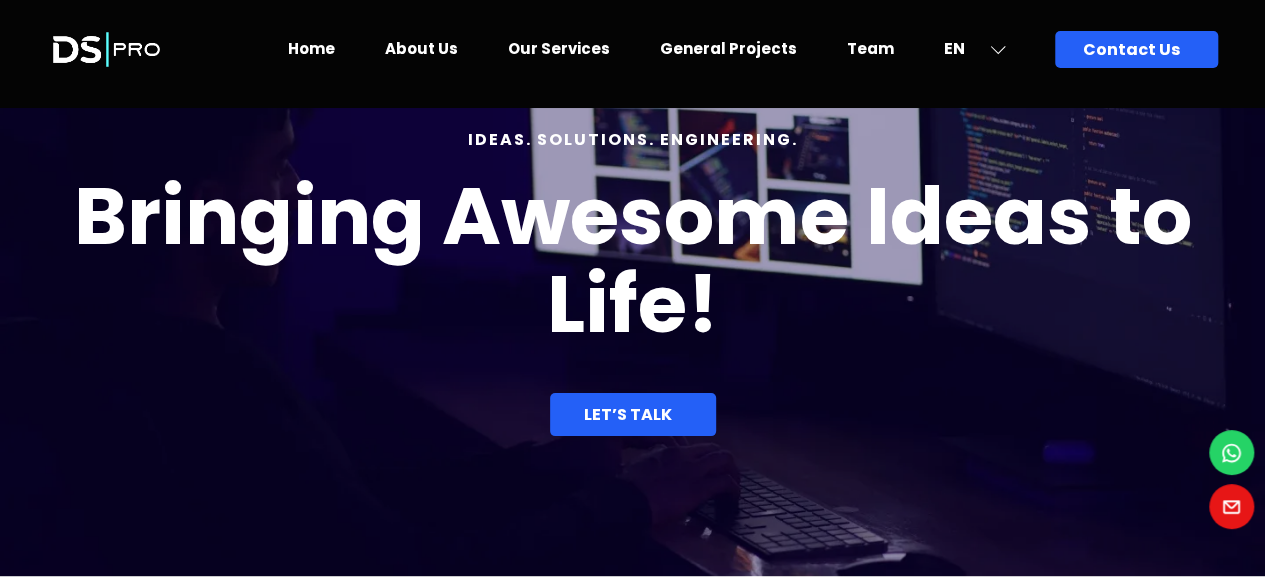 scroll, scrollTop: 0, scrollLeft: 0, axis: both 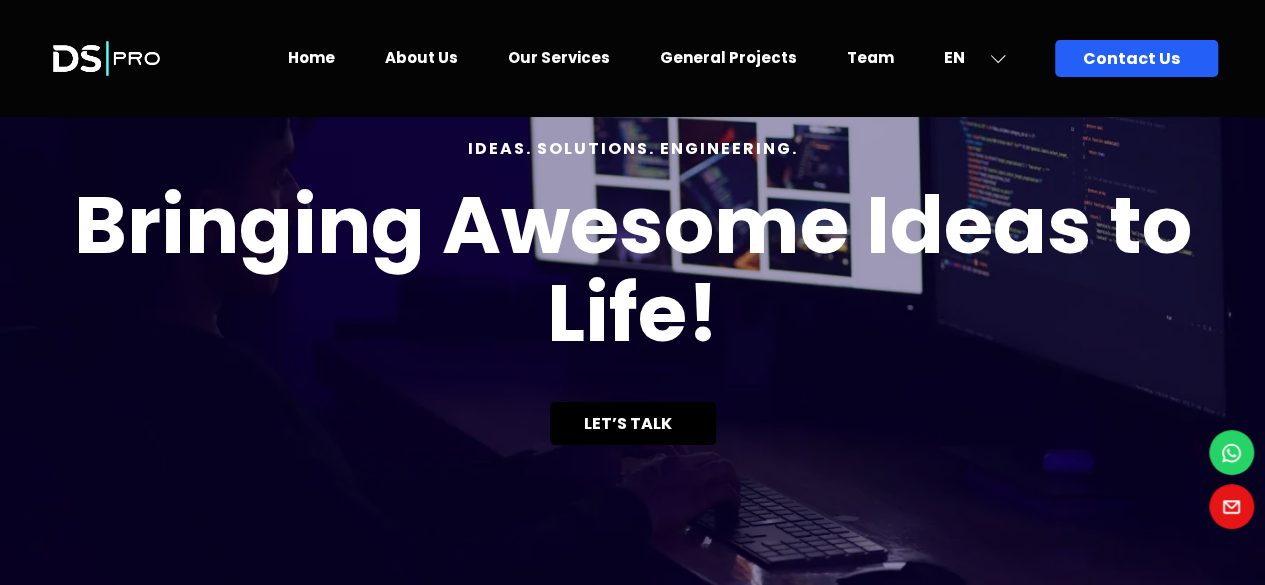 click on "LET’S TALK" at bounding box center [633, 423] 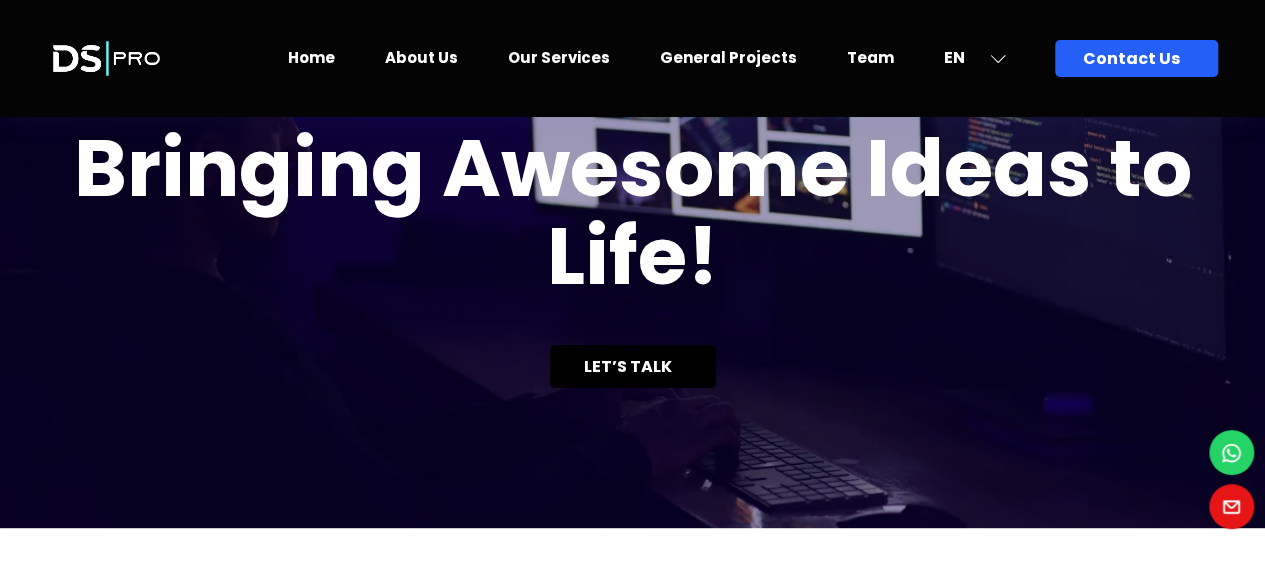 scroll, scrollTop: 0, scrollLeft: 0, axis: both 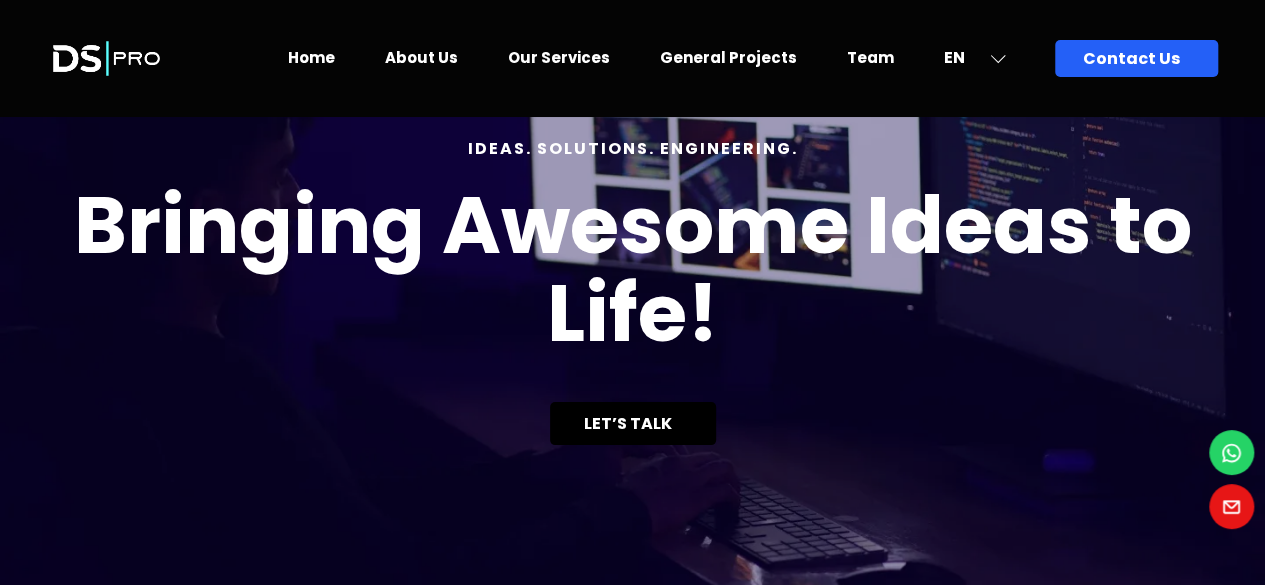 click on "LET’S TALK" at bounding box center [633, 423] 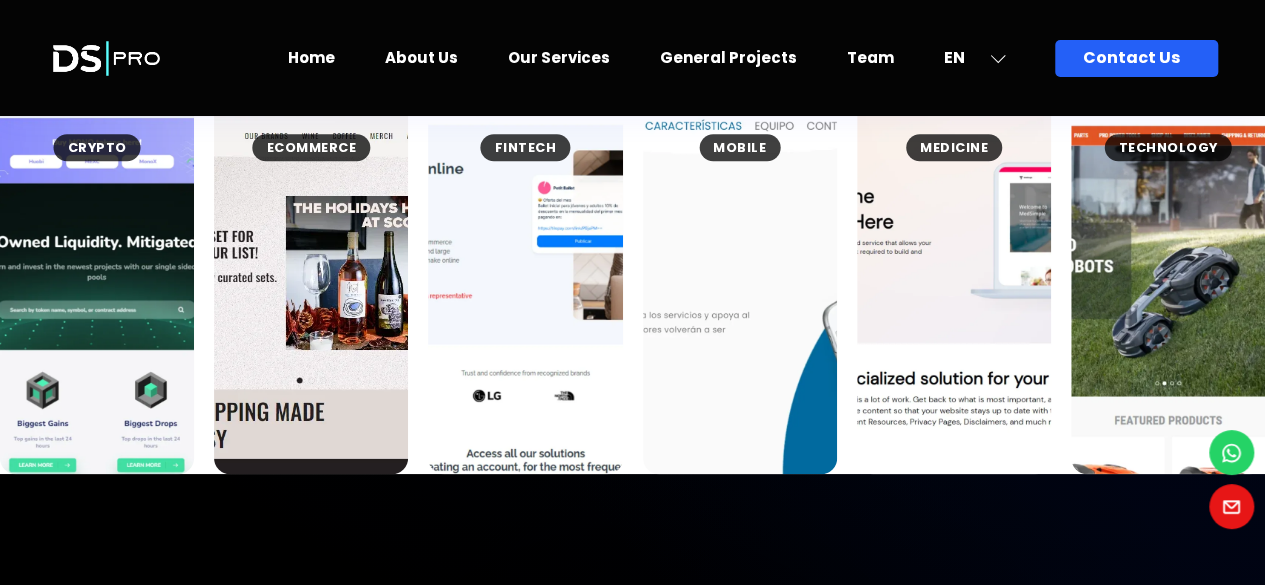 scroll, scrollTop: 585, scrollLeft: 0, axis: vertical 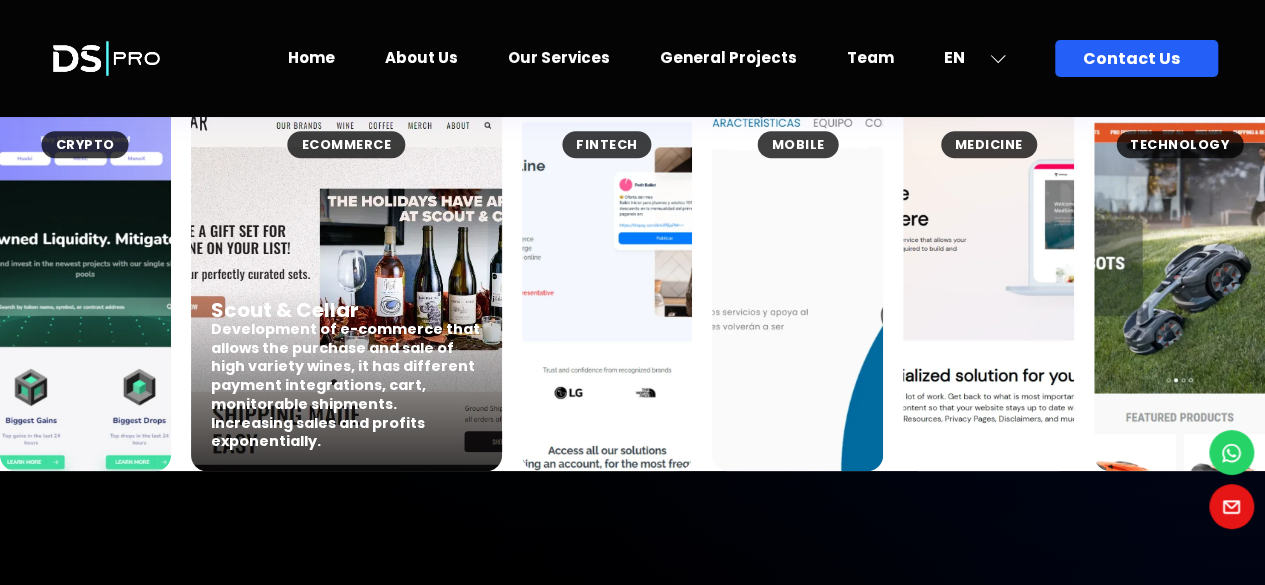 click on "Development of e-commerce that allows the purchase and sale of high variety wines, it has different payment integrations, cart, monitorable shipments. Increasing sales and profits exponentially." at bounding box center (346, 385) 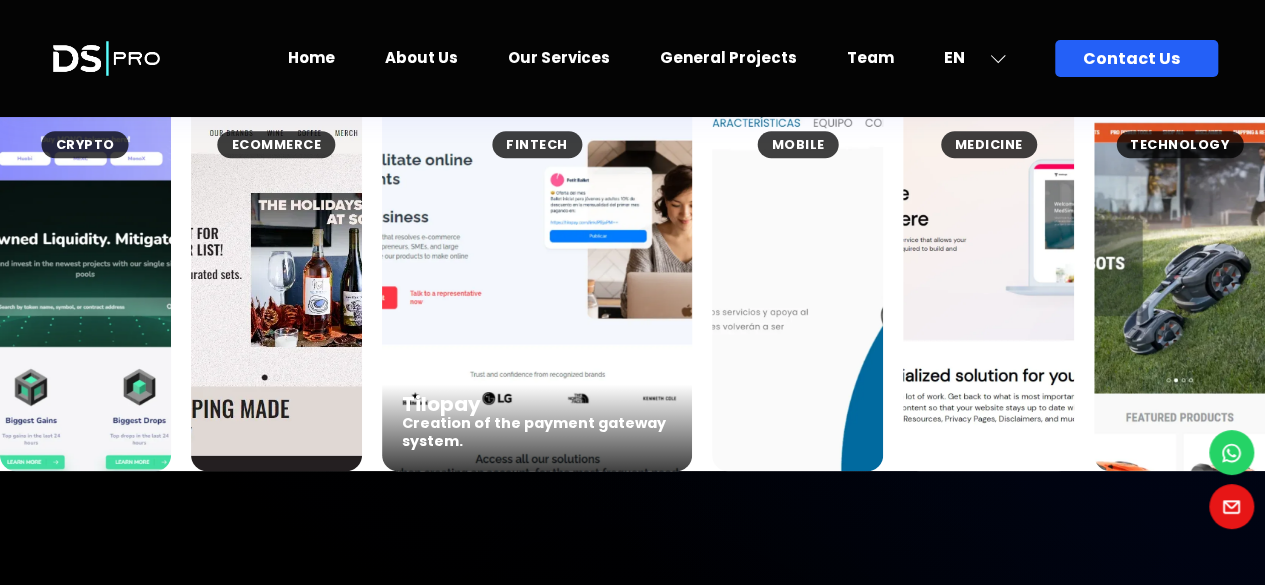 click at bounding box center [537, 281] 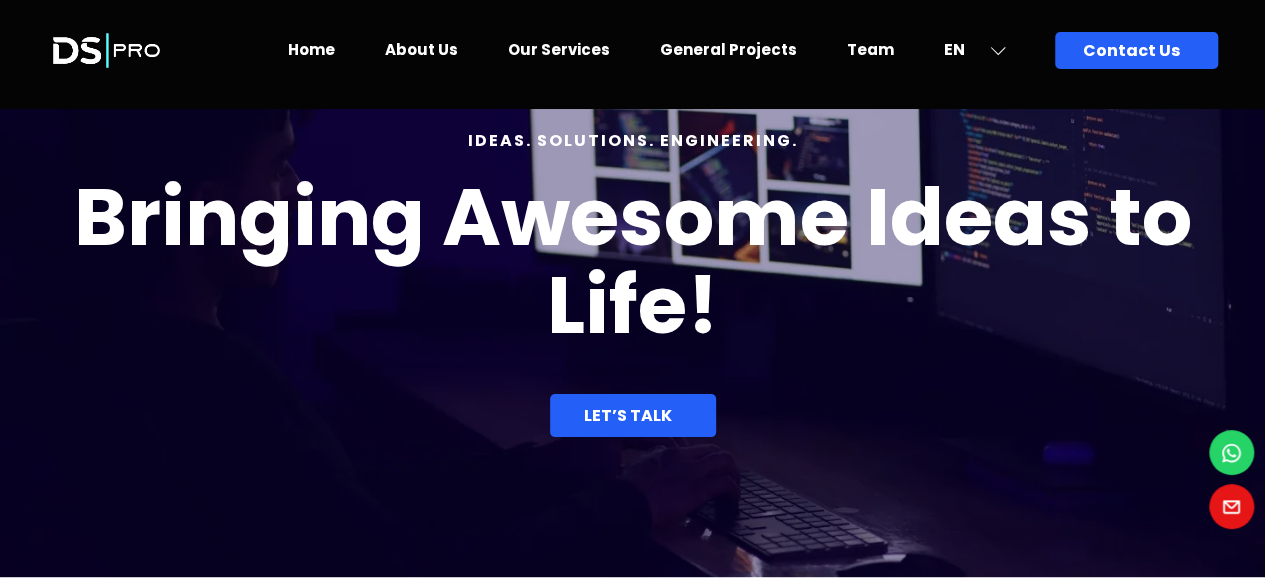 scroll, scrollTop: 0, scrollLeft: 0, axis: both 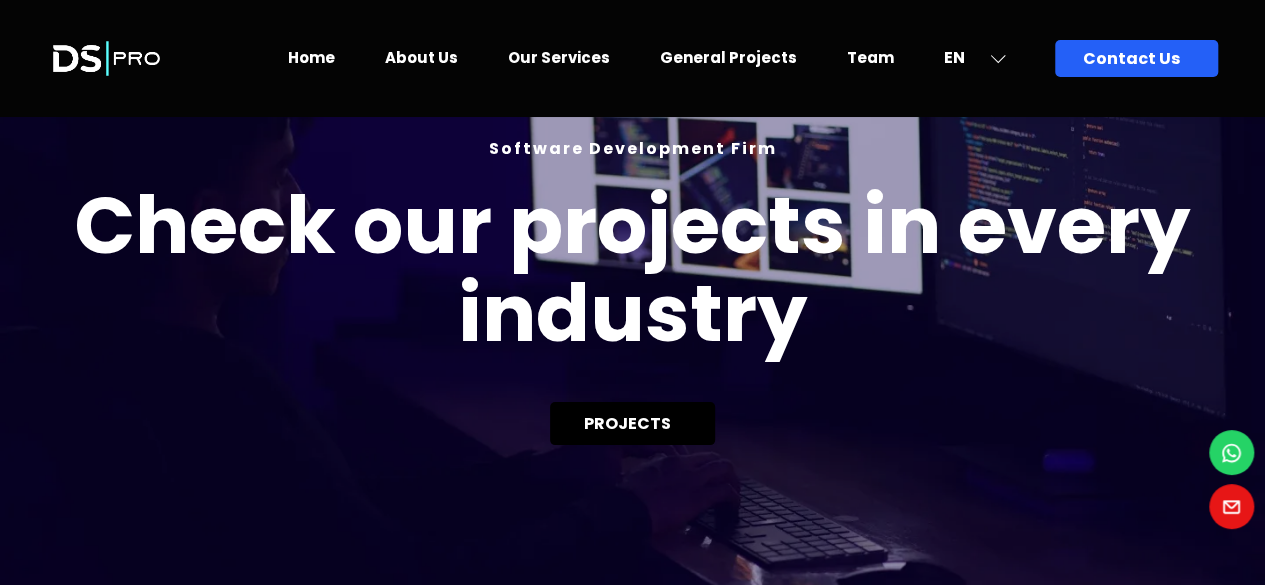 click on "PROJECTS" at bounding box center (632, 423) 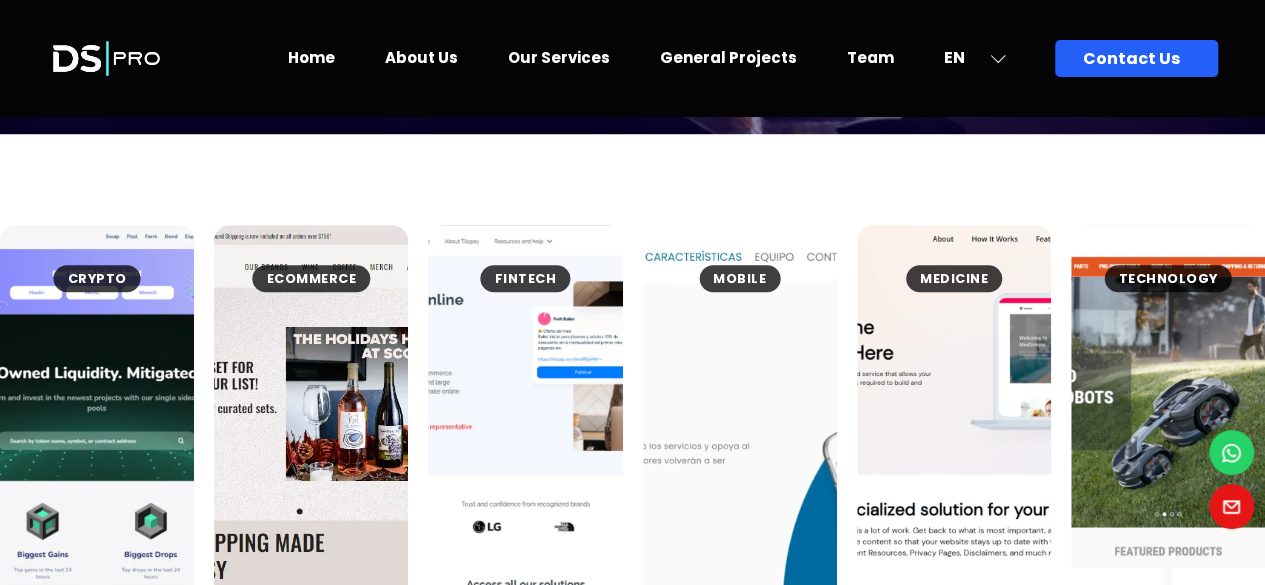 scroll, scrollTop: 0, scrollLeft: 0, axis: both 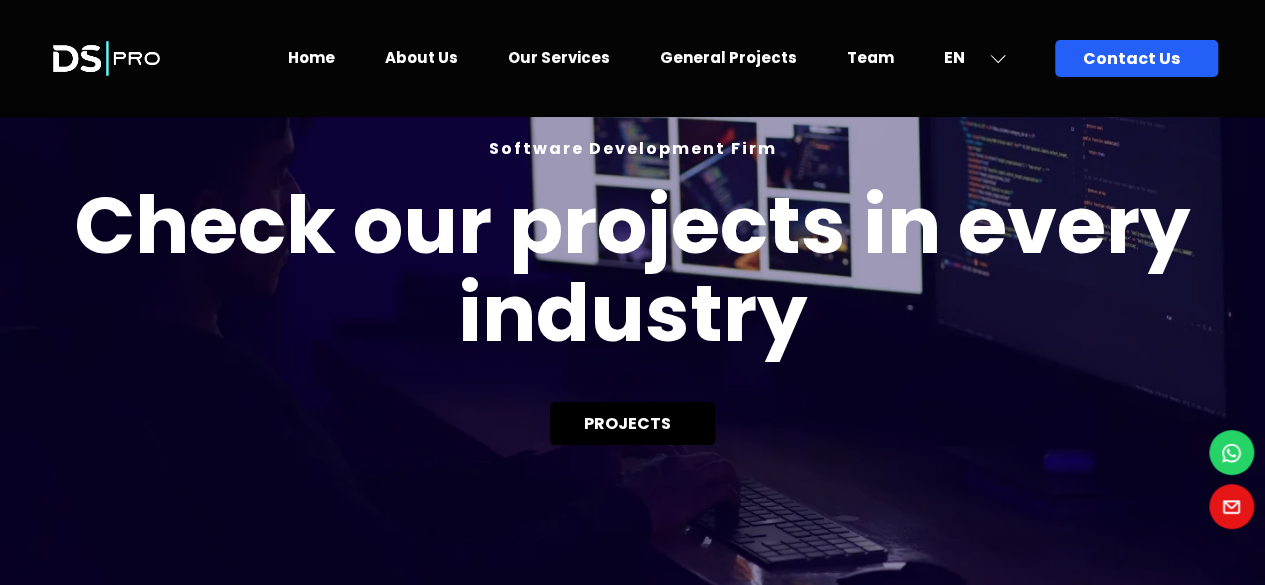 click on "PROJECTS" at bounding box center [632, 423] 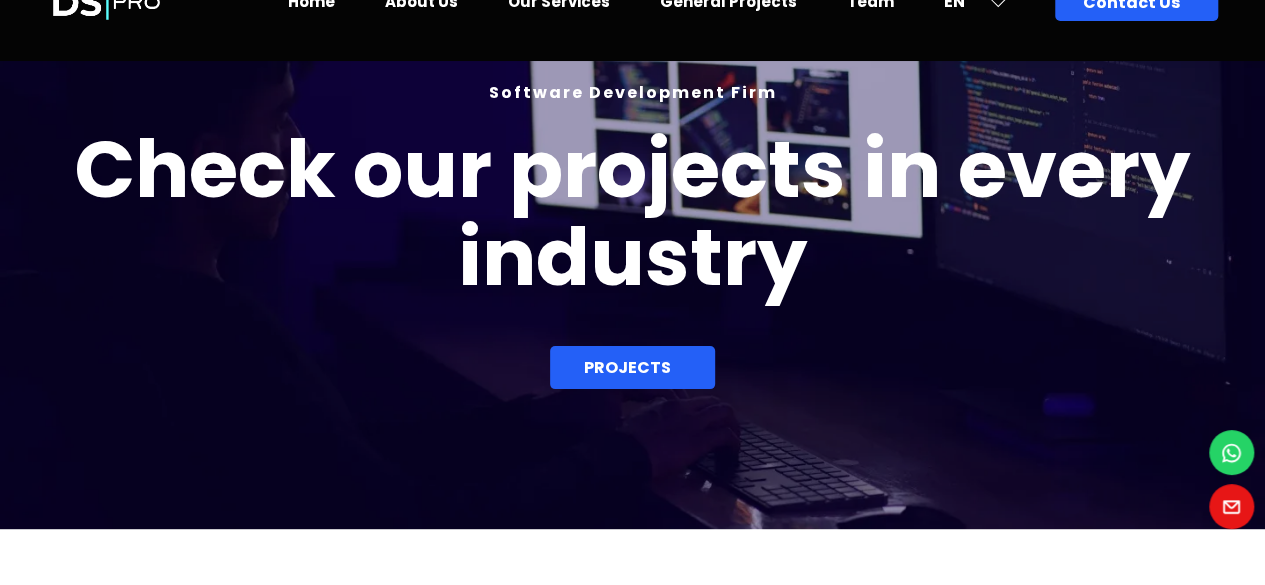 scroll, scrollTop: 0, scrollLeft: 0, axis: both 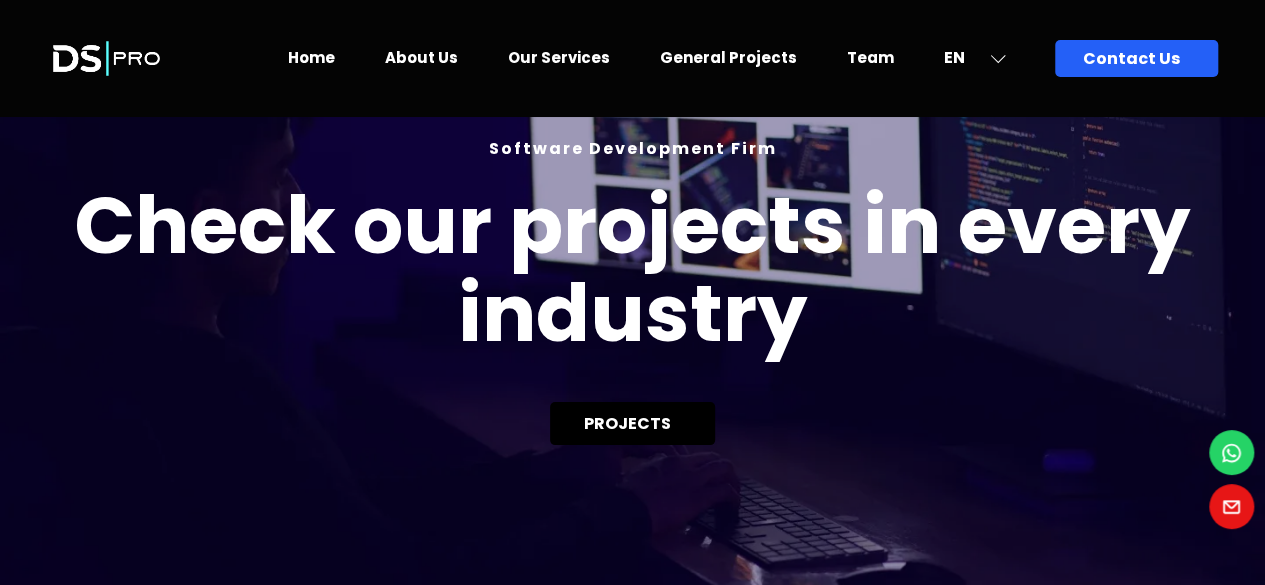 click on "PROJECTS" at bounding box center (632, 423) 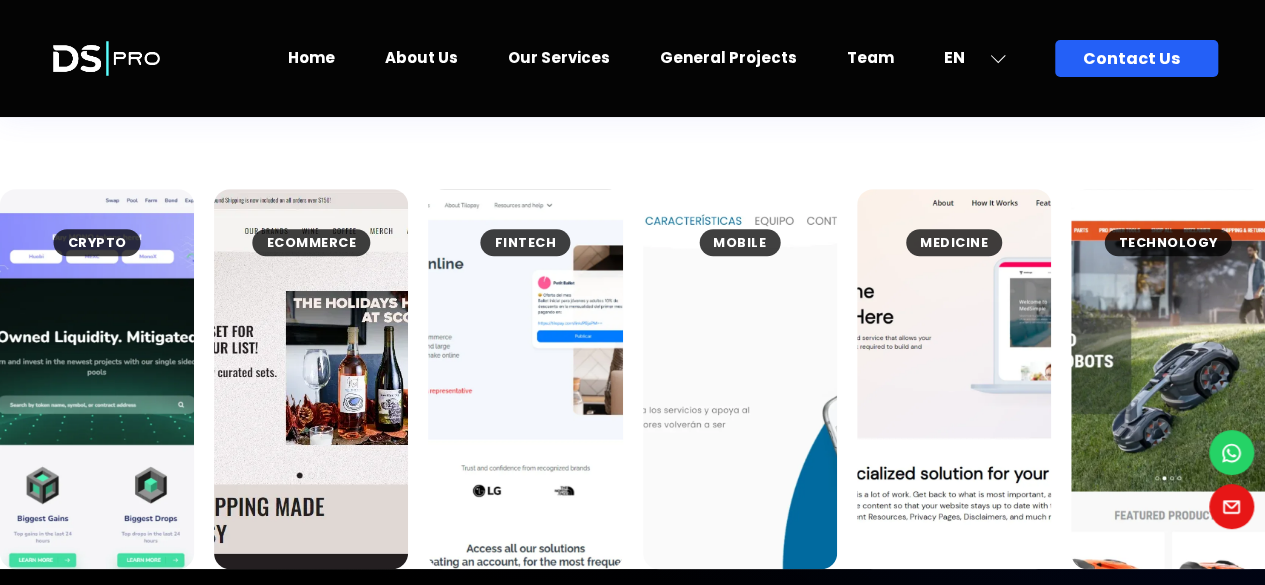 scroll, scrollTop: 484, scrollLeft: 0, axis: vertical 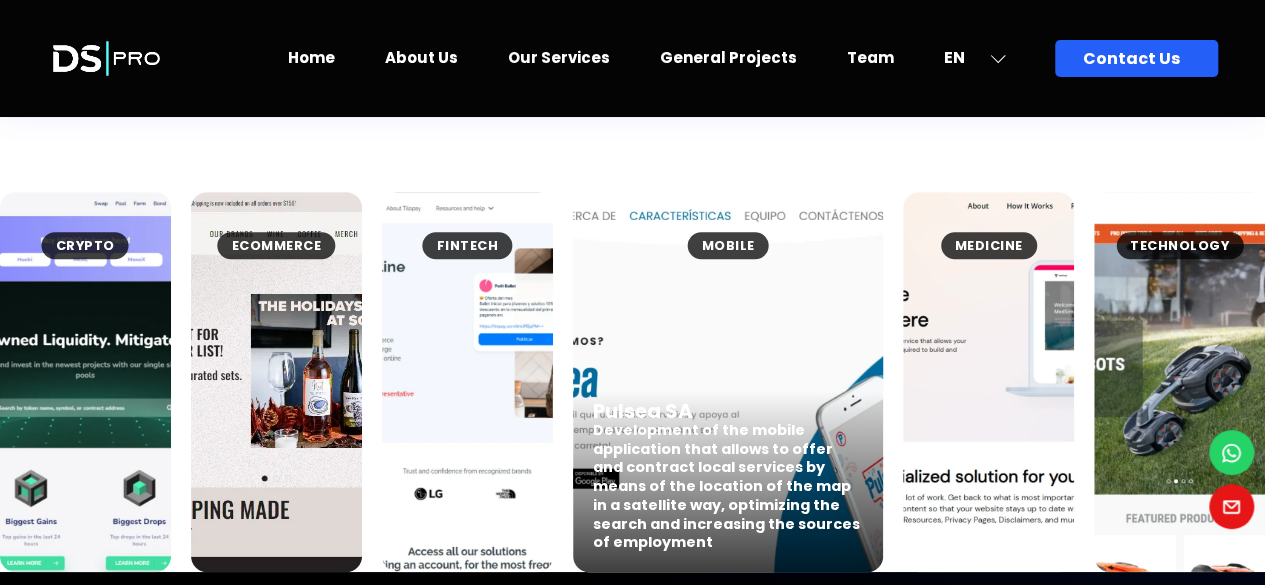 click on "Development of the mobile application that allows to offer and contract local services by means of the location of the map in a satellite way, optimizing the search and increasing the sources of employment" at bounding box center [728, 486] 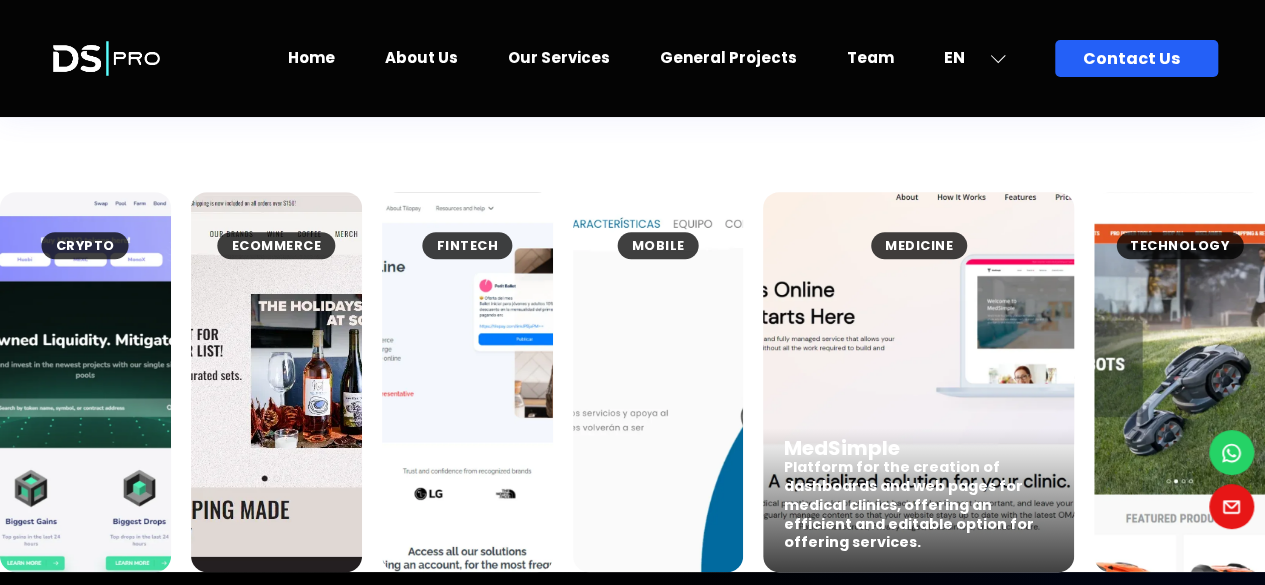 click at bounding box center [1179, 382] 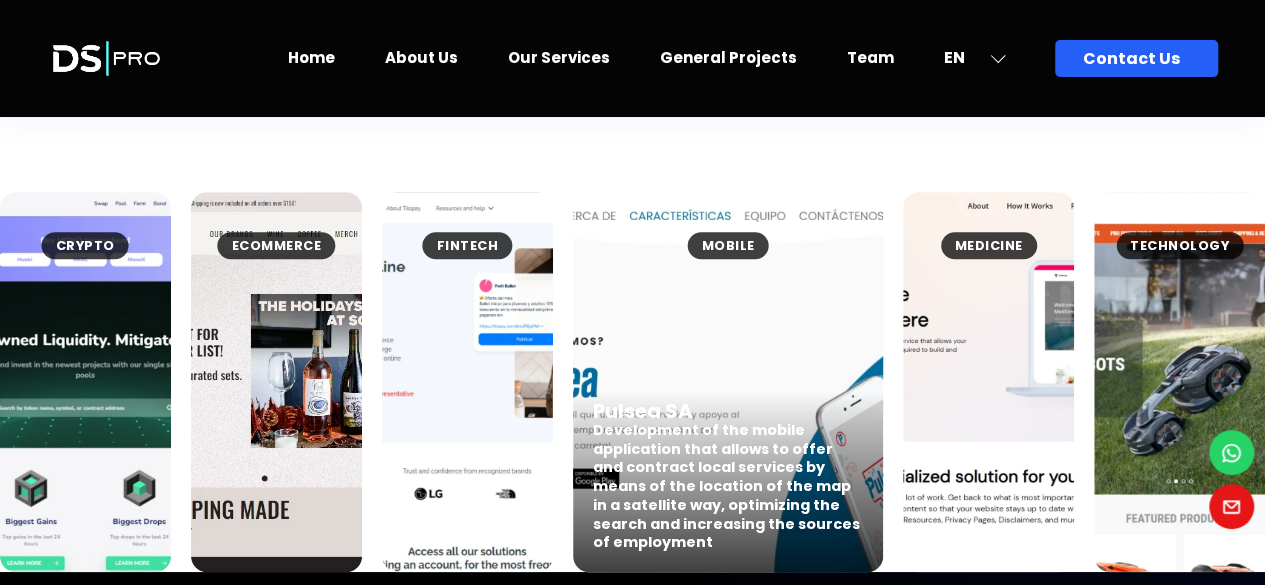 click on "Development of the mobile application that allows to offer and contract local services by means of the location of the map in a satellite way, optimizing the search and increasing the sources of employment" at bounding box center (728, 486) 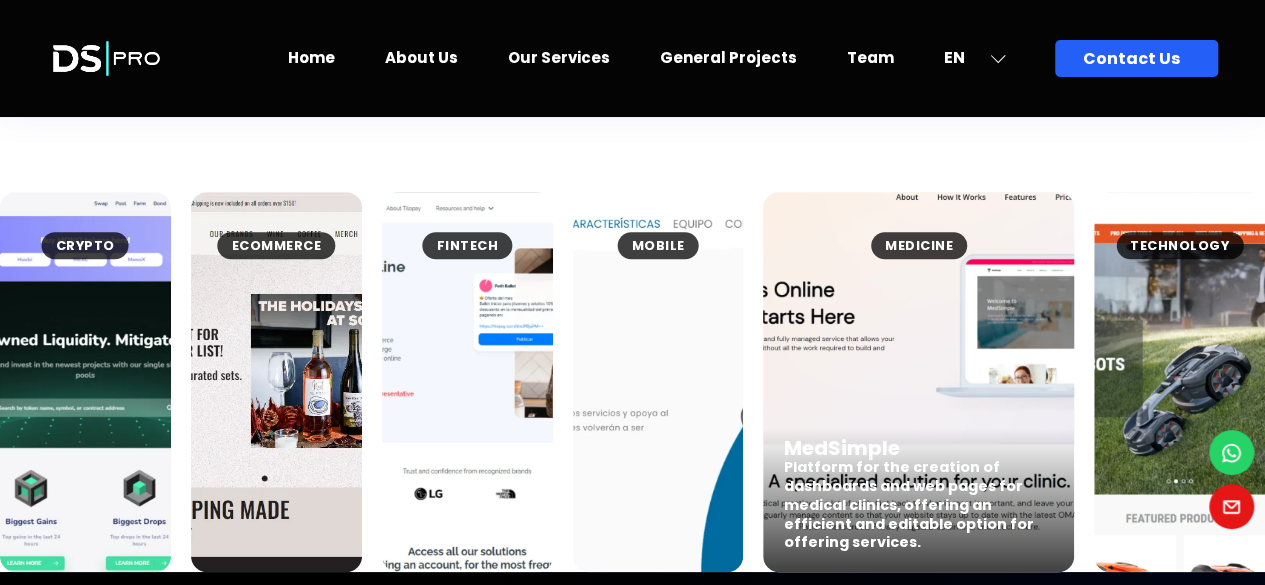 click on "Platform for the creation of dashboards and web pages for medical clinics, offering an efficient and editable option for offering services." at bounding box center [918, 505] 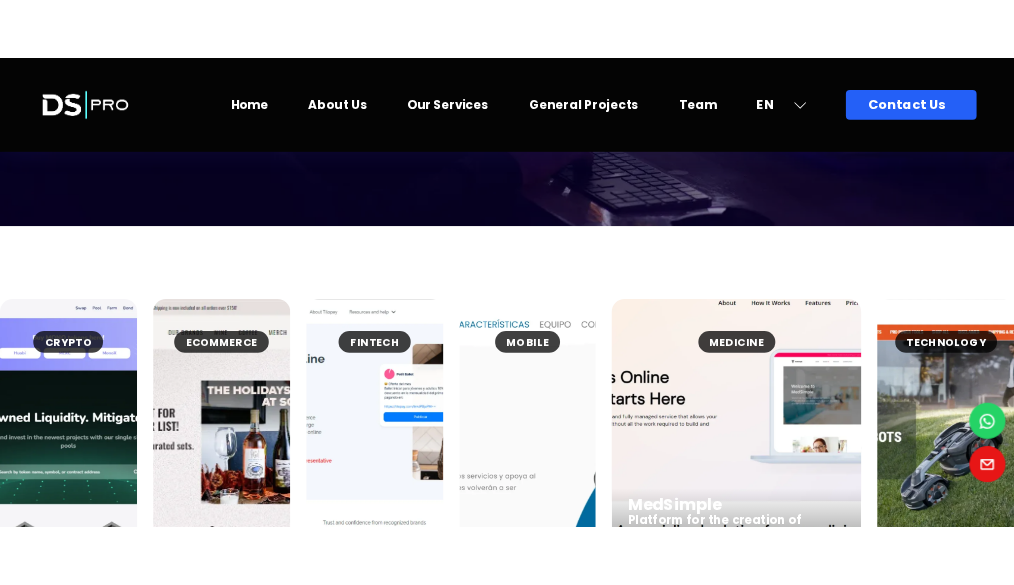 scroll, scrollTop: 380, scrollLeft: 0, axis: vertical 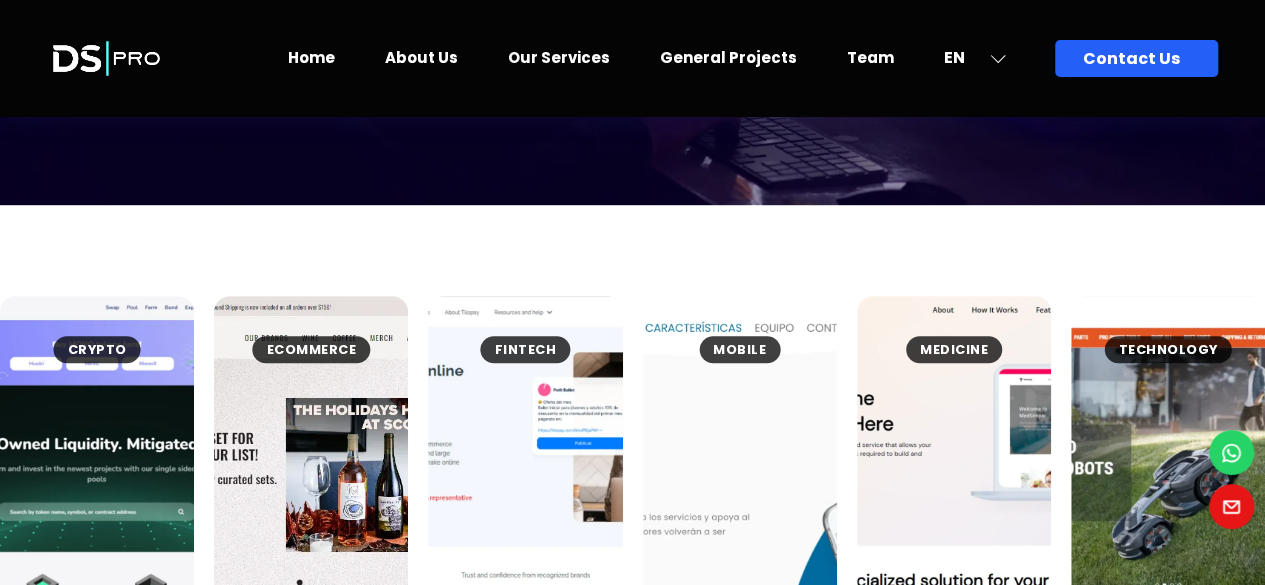 click on "Our Recent Projects" at bounding box center (632, 230) 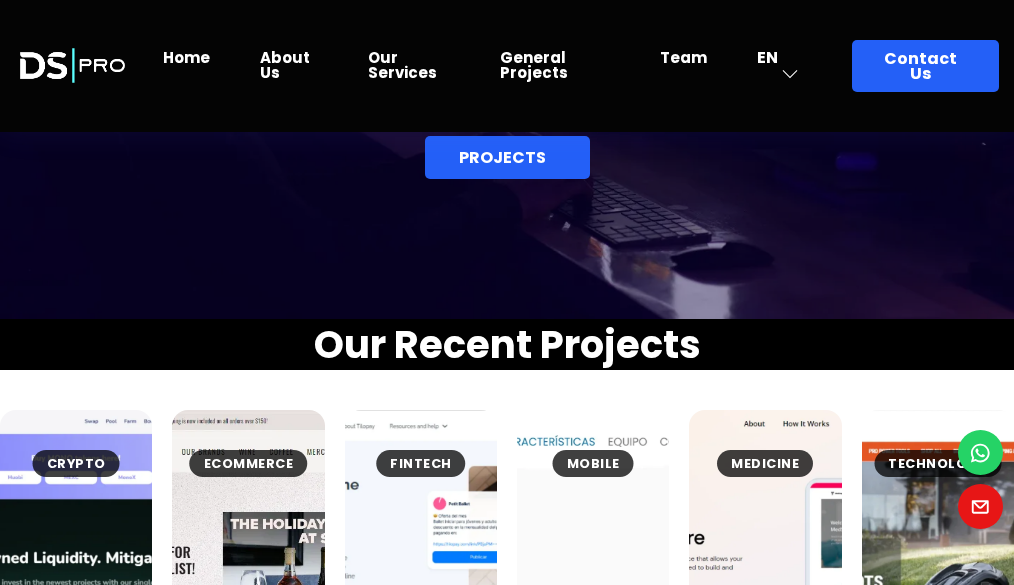 scroll, scrollTop: 265, scrollLeft: 0, axis: vertical 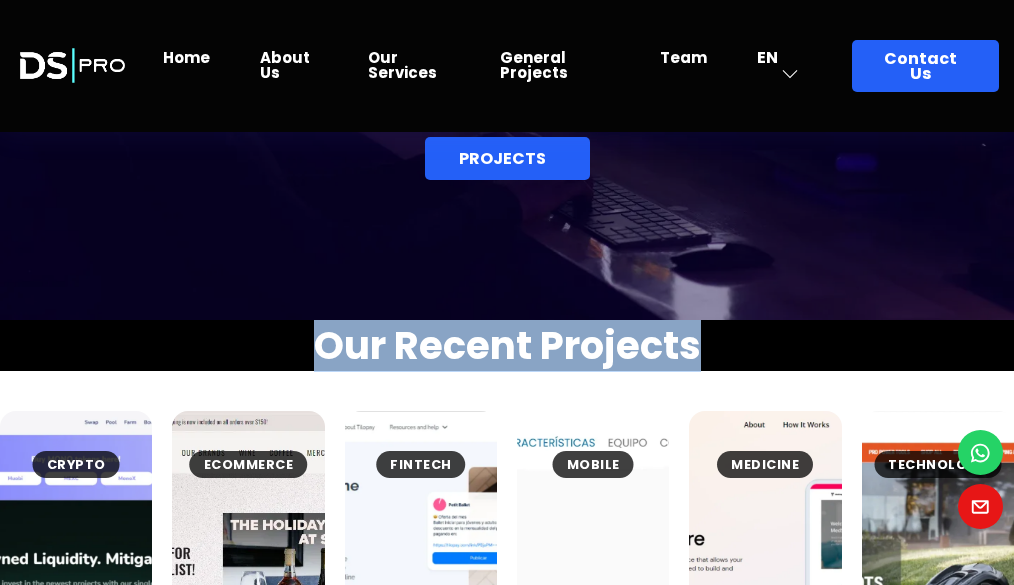 drag, startPoint x: 706, startPoint y: 335, endPoint x: 314, endPoint y: 336, distance: 392.00128 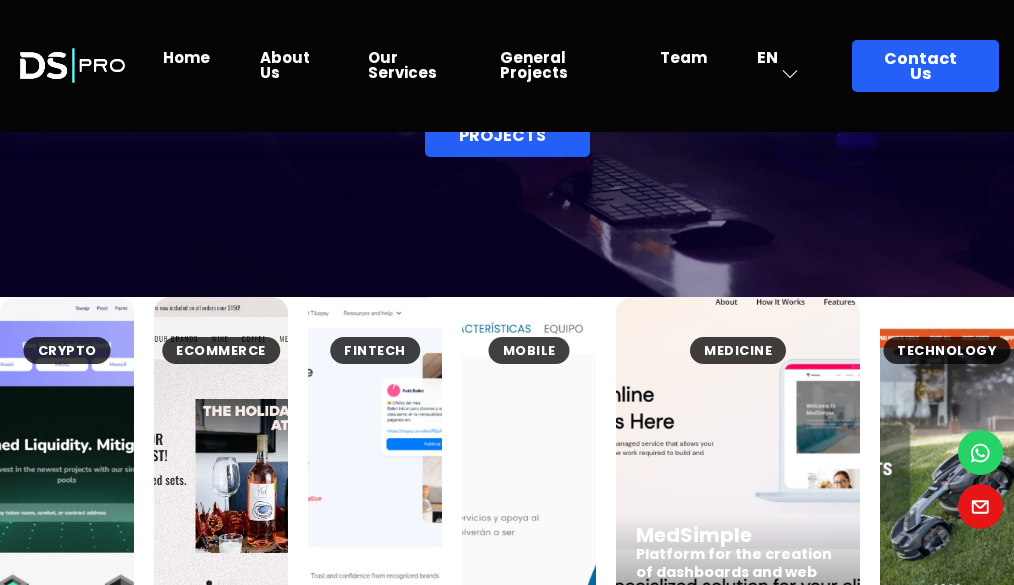 scroll, scrollTop: 0, scrollLeft: 0, axis: both 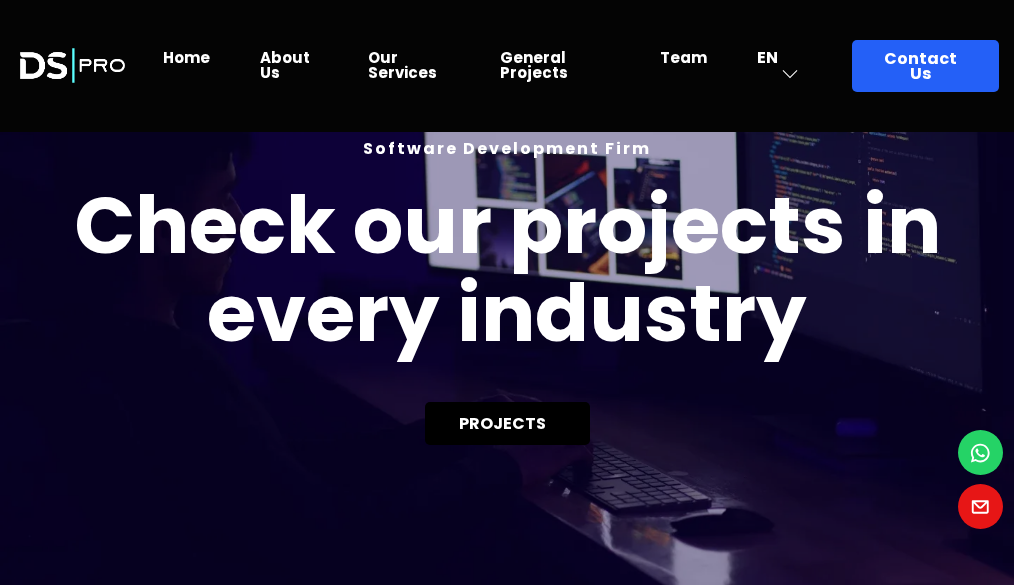 click on "PROJECTS" at bounding box center [507, 423] 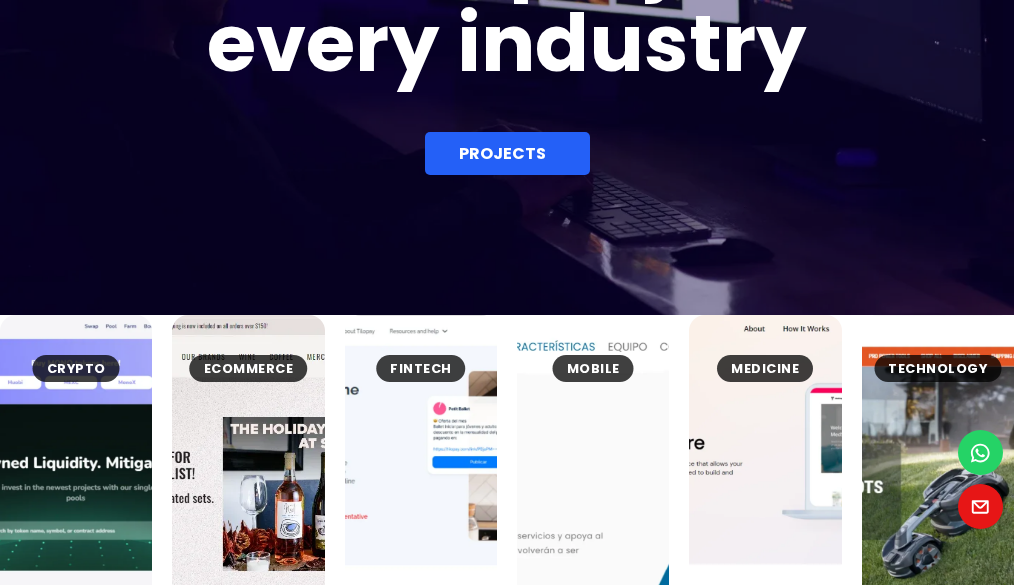 scroll, scrollTop: 0, scrollLeft: 0, axis: both 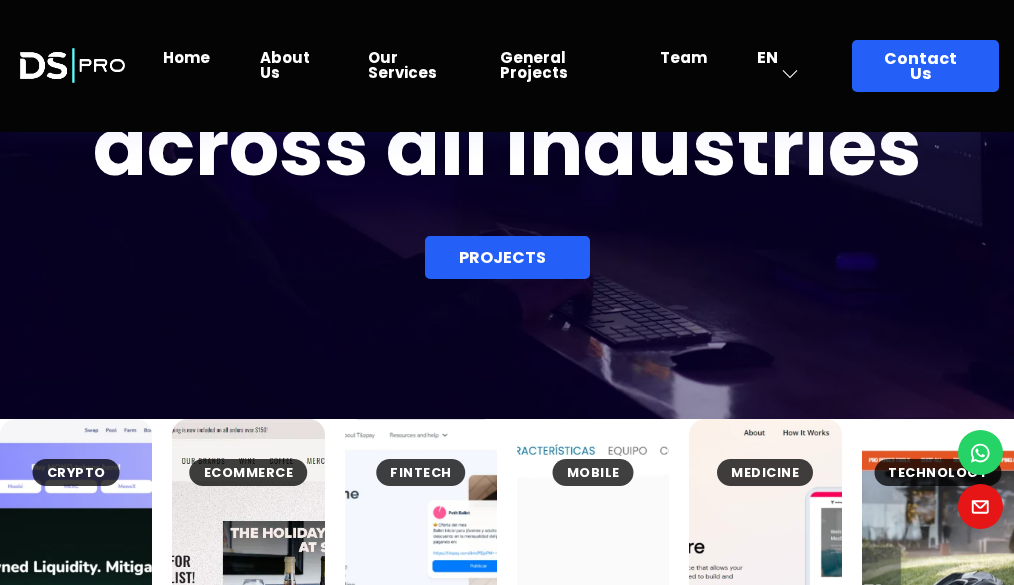 click on "Software Development Firm Check our projects across all industries PROJECTS" at bounding box center [507, 126] 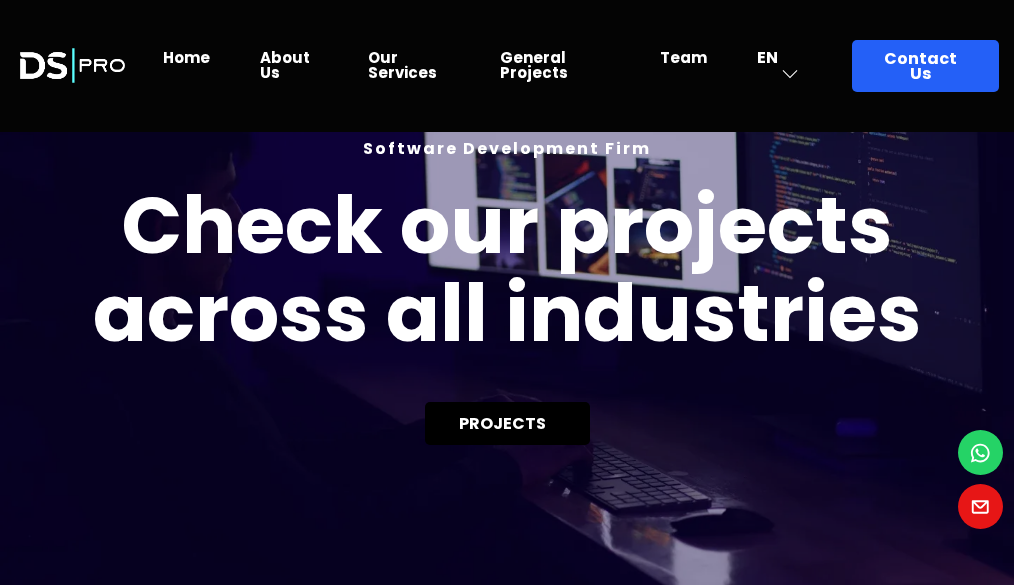 click on "PROJECTS" at bounding box center [507, 423] 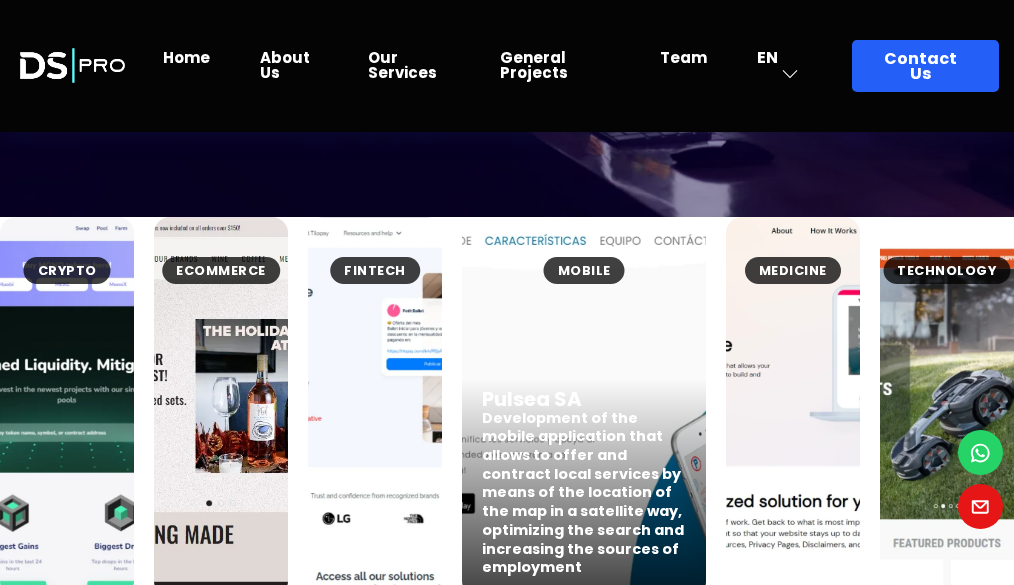 scroll, scrollTop: 0, scrollLeft: 0, axis: both 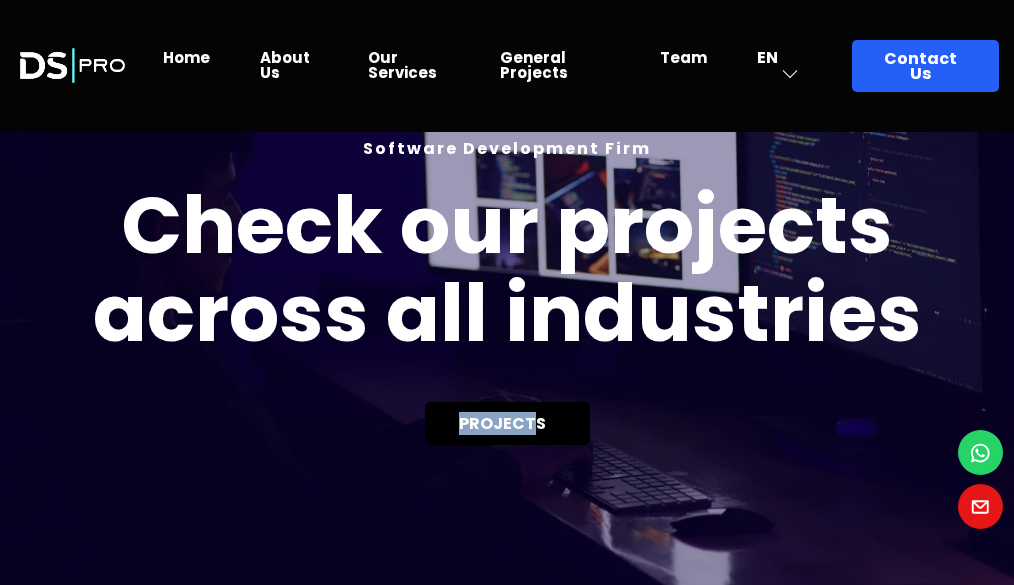 drag, startPoint x: 524, startPoint y: 395, endPoint x: 537, endPoint y: 424, distance: 31.780497 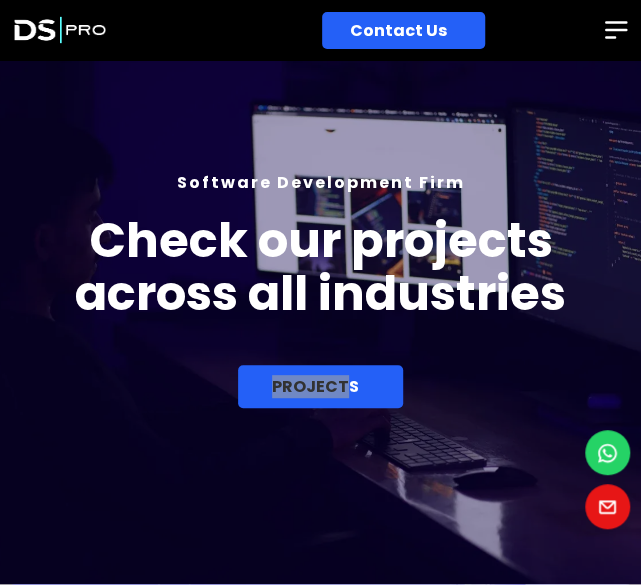 scroll, scrollTop: 0, scrollLeft: 0, axis: both 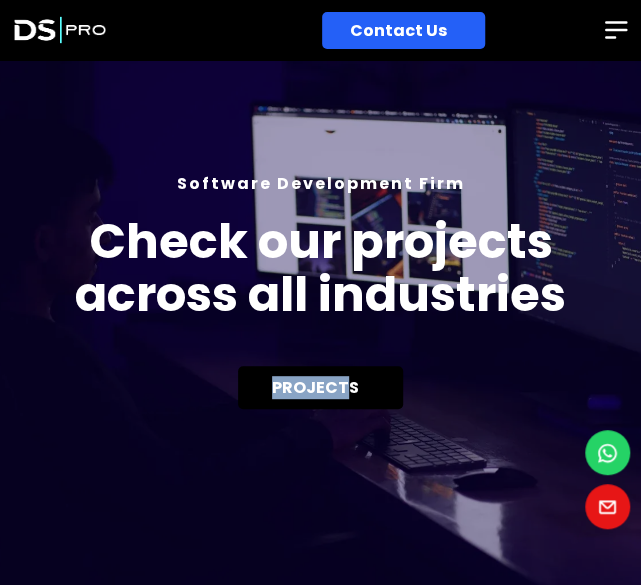 click on "PROJECTS" at bounding box center (320, 387) 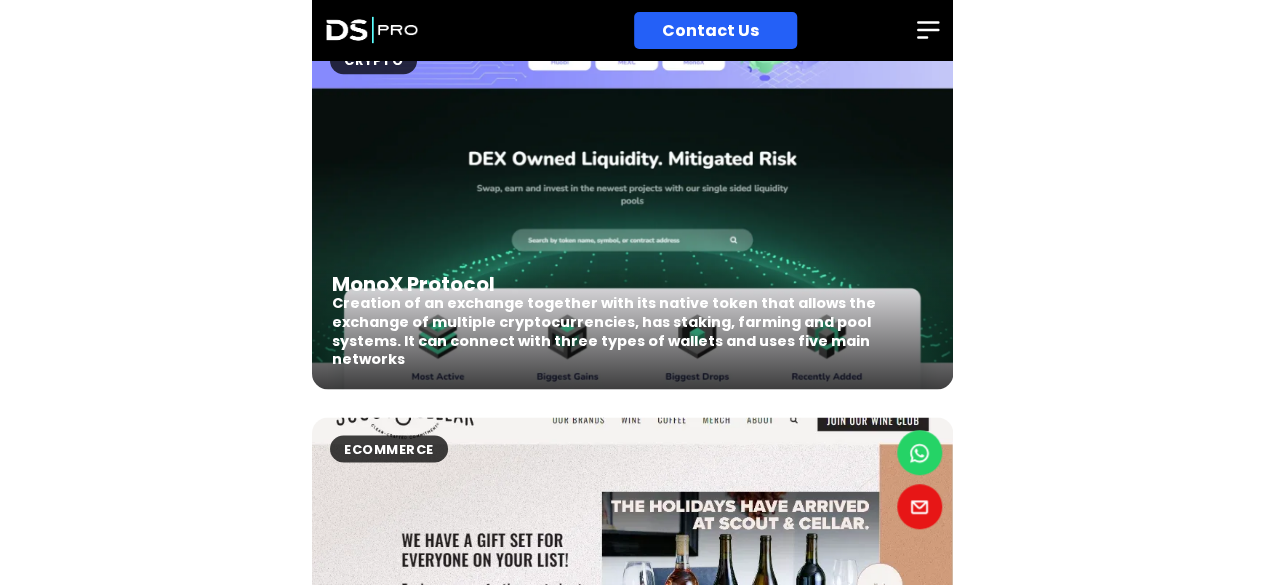 scroll, scrollTop: 585, scrollLeft: 0, axis: vertical 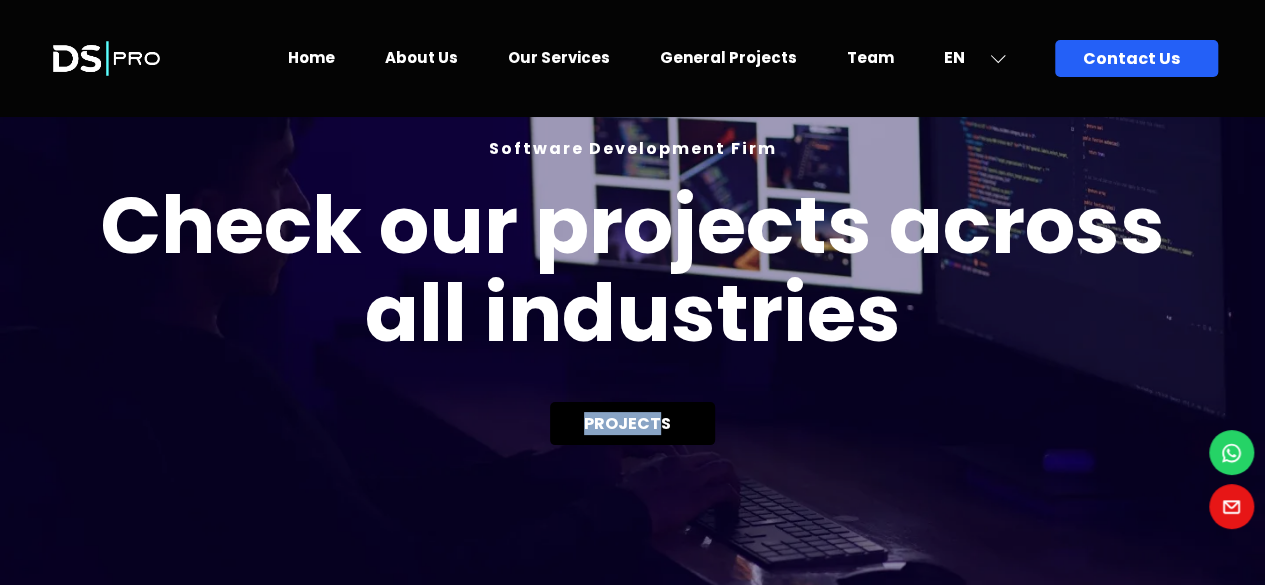 click on "PROJECTS" at bounding box center (632, 423) 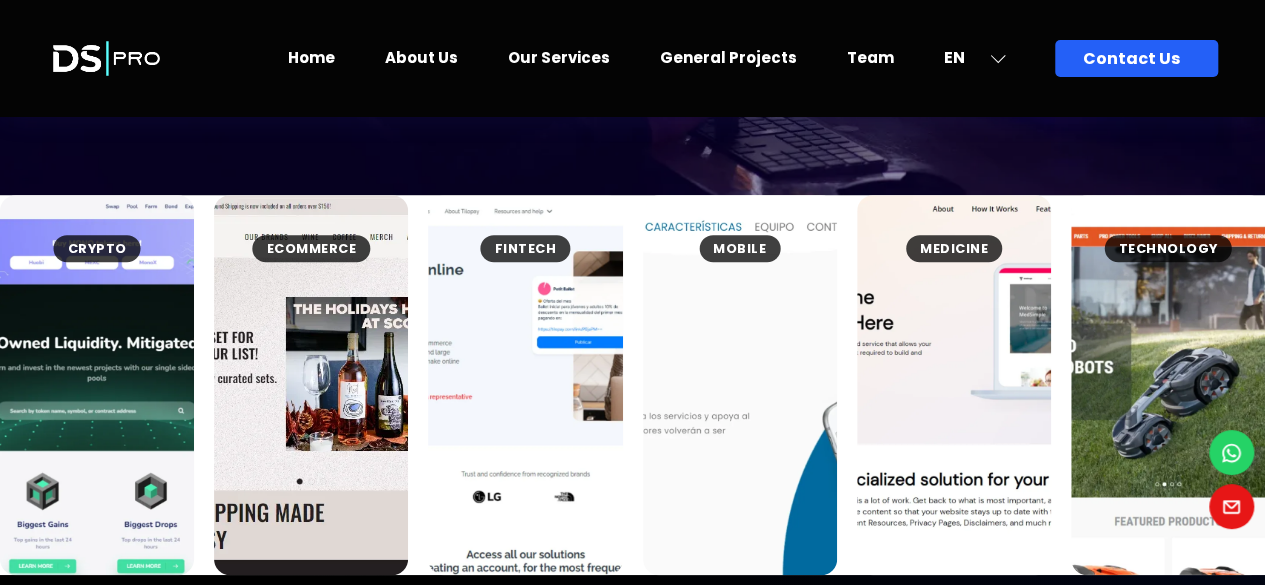 scroll, scrollTop: 389, scrollLeft: 0, axis: vertical 